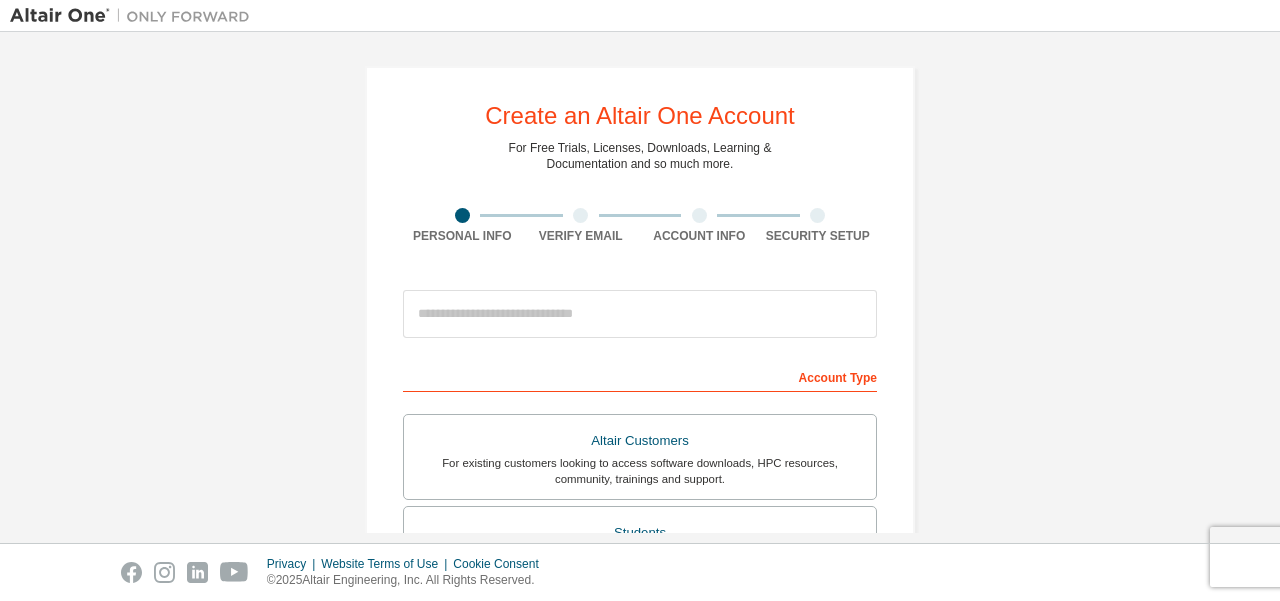 scroll, scrollTop: 0, scrollLeft: 0, axis: both 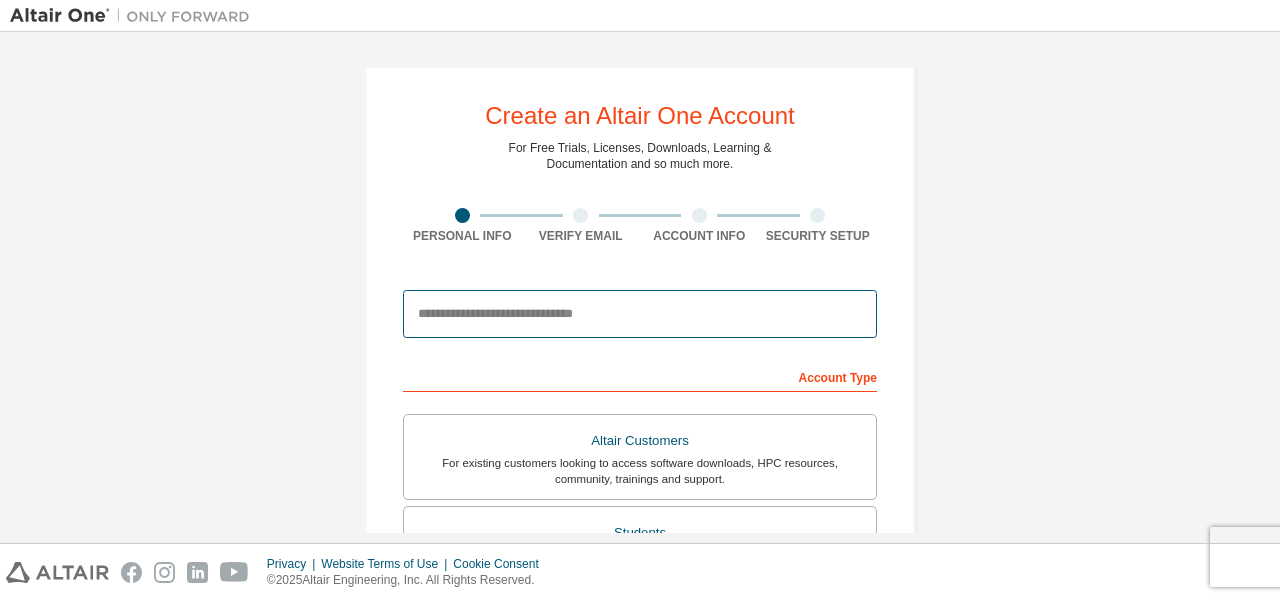 click at bounding box center [640, 314] 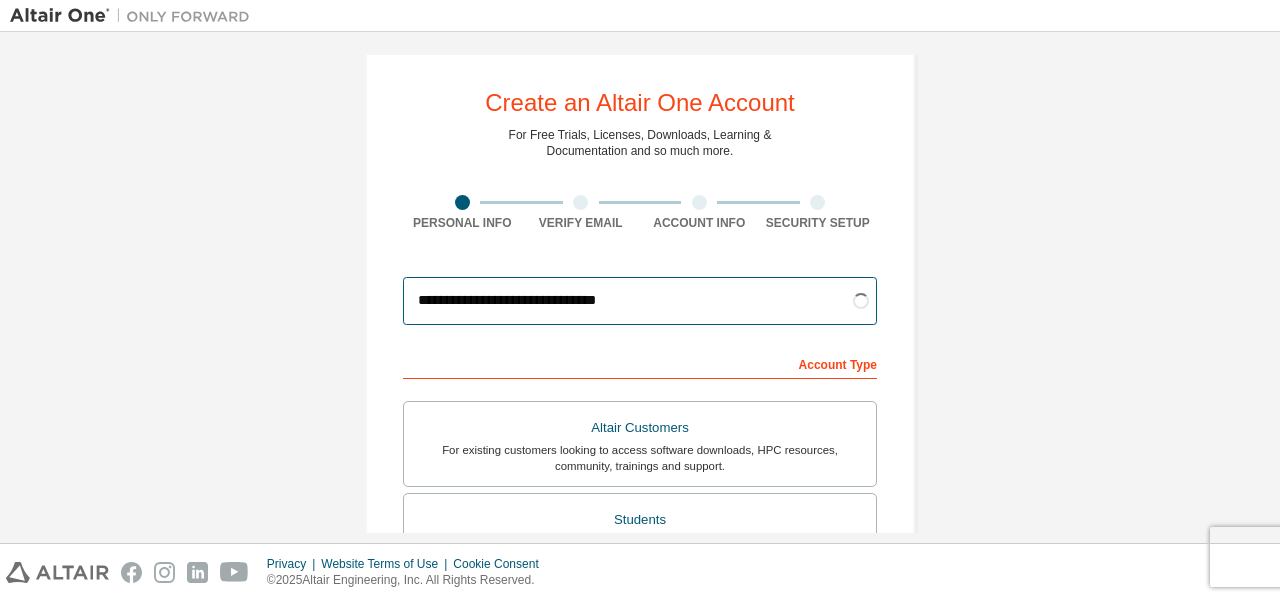 scroll, scrollTop: 0, scrollLeft: 0, axis: both 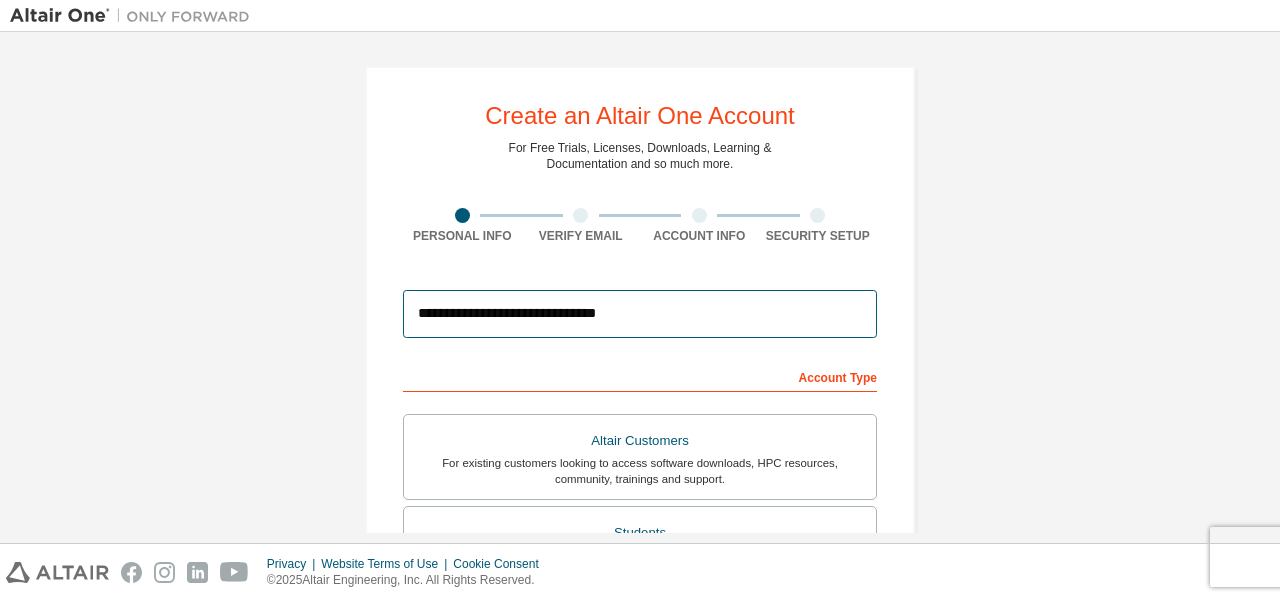 click on "**********" at bounding box center (640, 314) 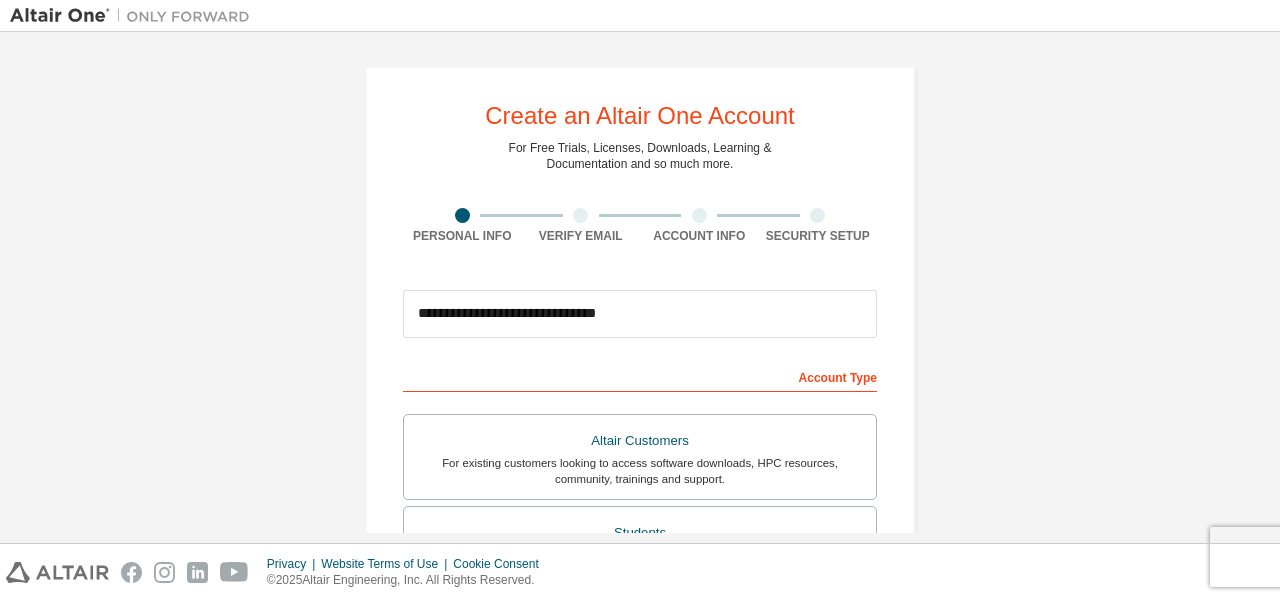 click on "Account Type" at bounding box center (640, 376) 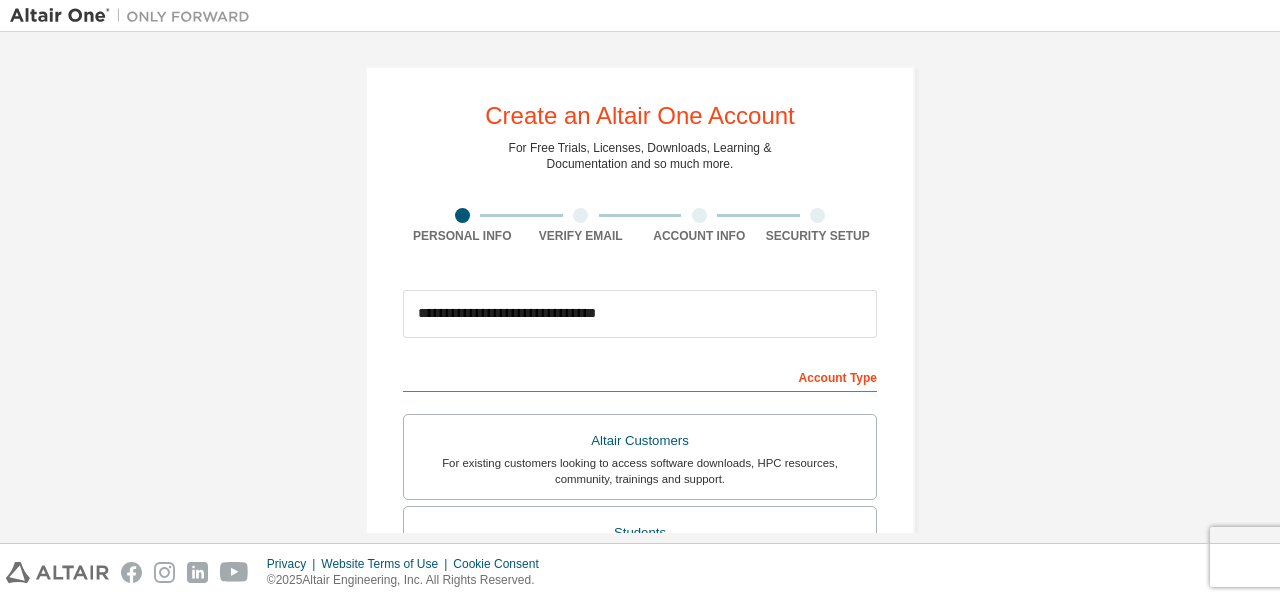 click on "Account Type" at bounding box center [640, 376] 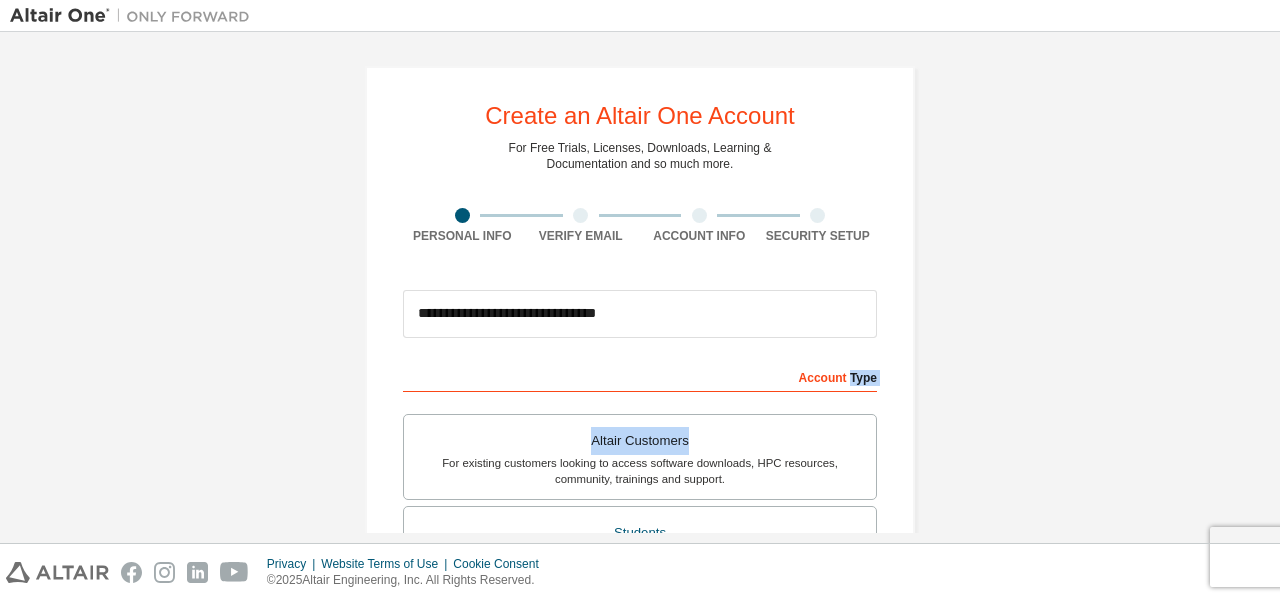 drag, startPoint x: 848, startPoint y: 383, endPoint x: 782, endPoint y: 394, distance: 66.910385 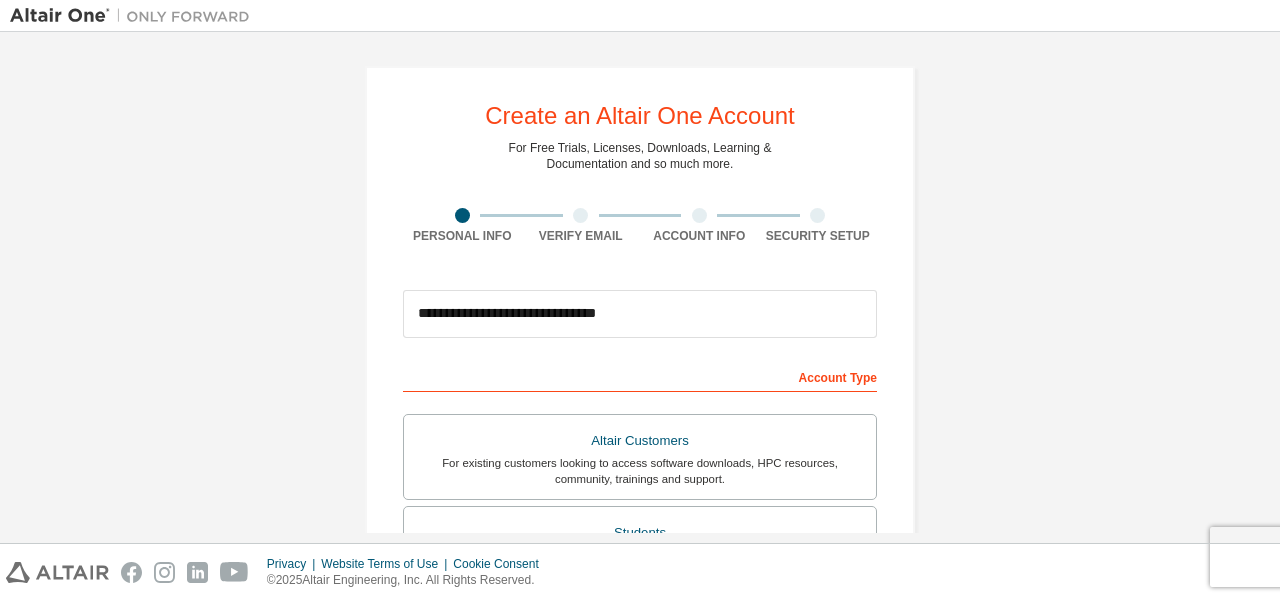 click on "Account Type" at bounding box center [640, 376] 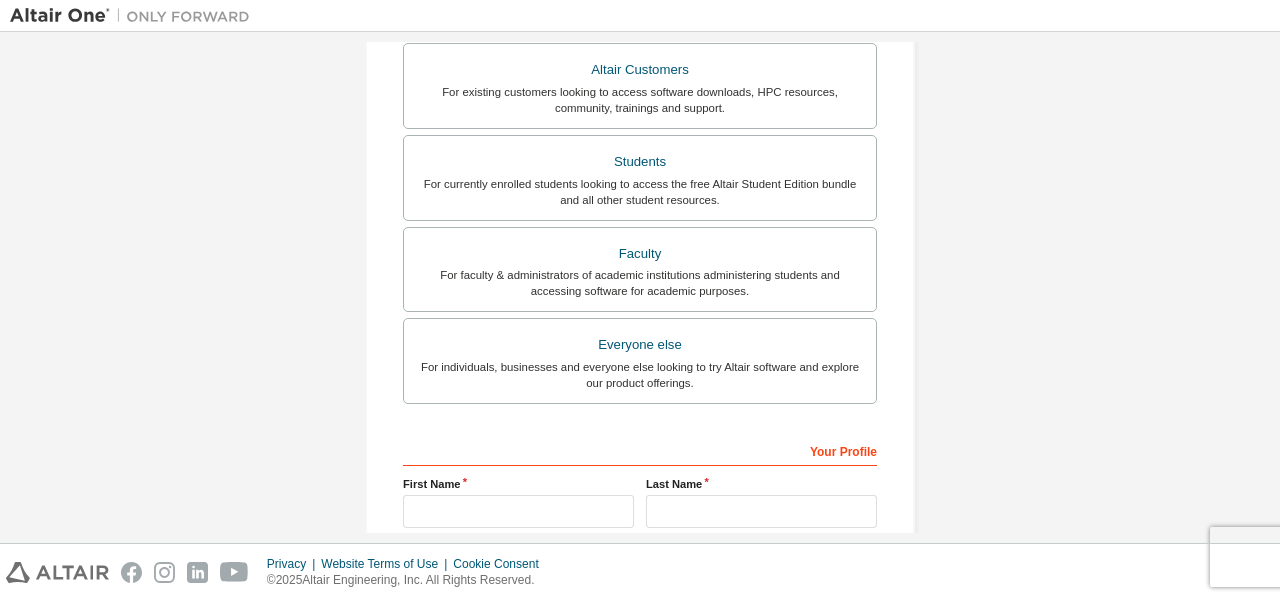 scroll, scrollTop: 400, scrollLeft: 0, axis: vertical 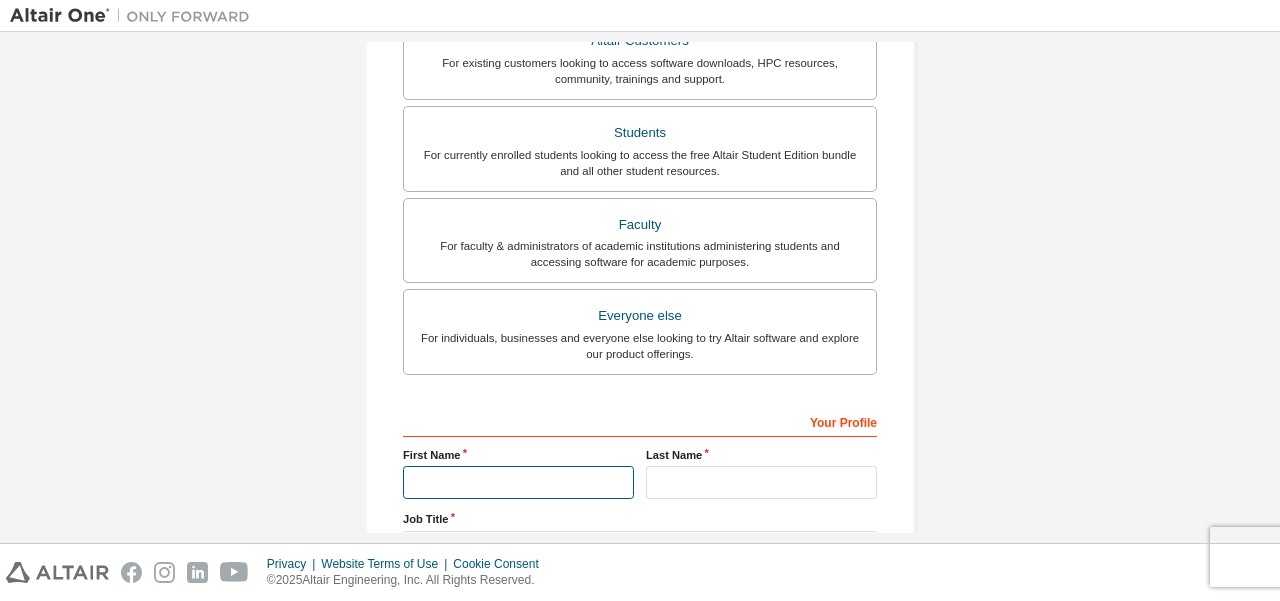 click at bounding box center [518, 482] 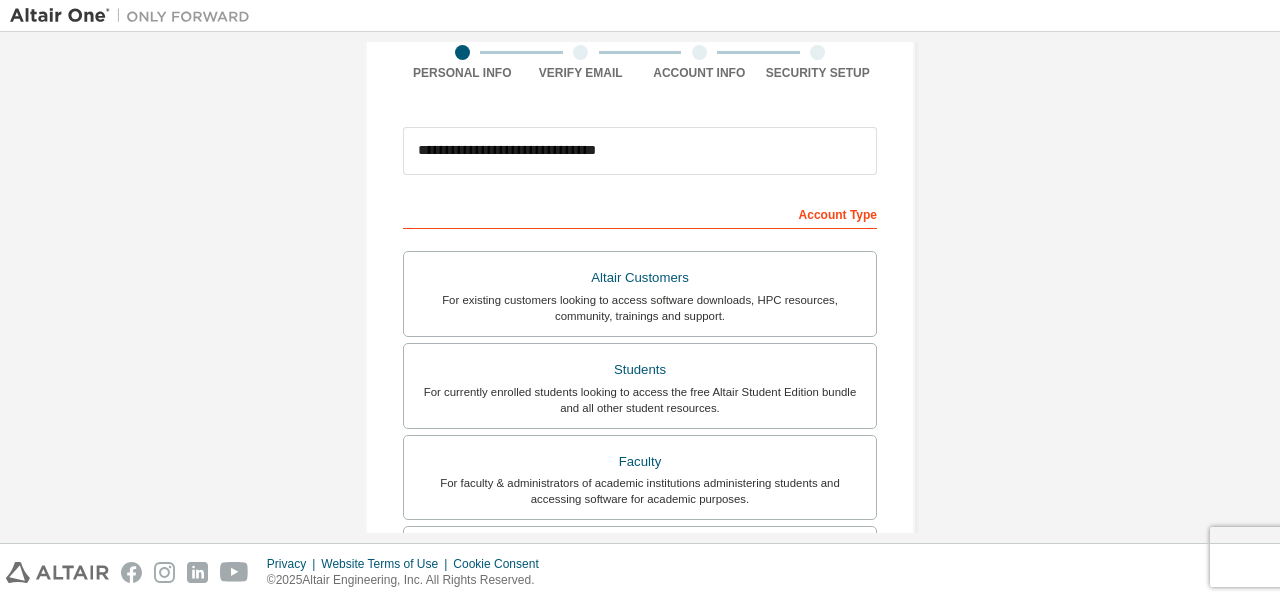 scroll, scrollTop: 162, scrollLeft: 0, axis: vertical 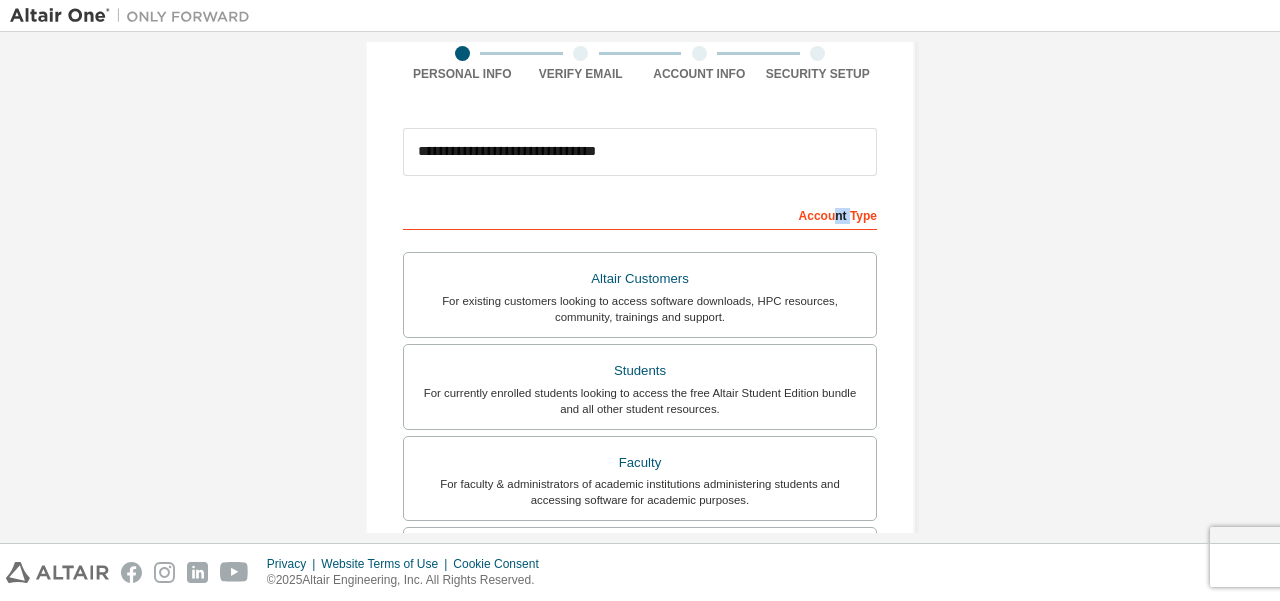 click on "Account Type" at bounding box center (640, 214) 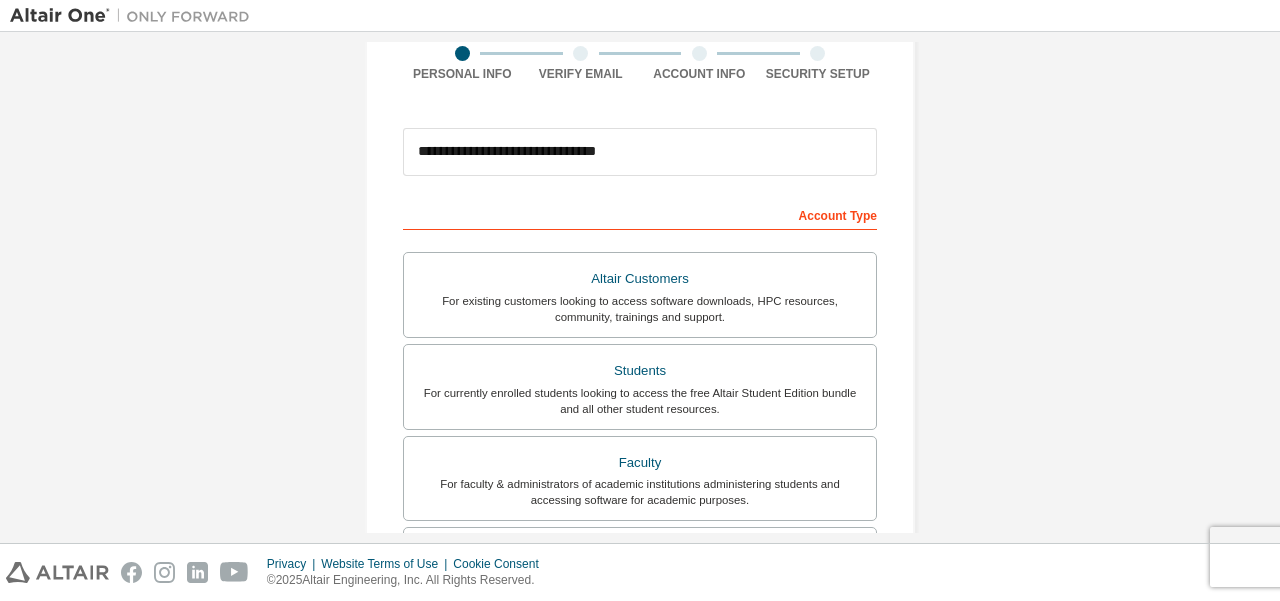 click on "Account Type" at bounding box center [640, 214] 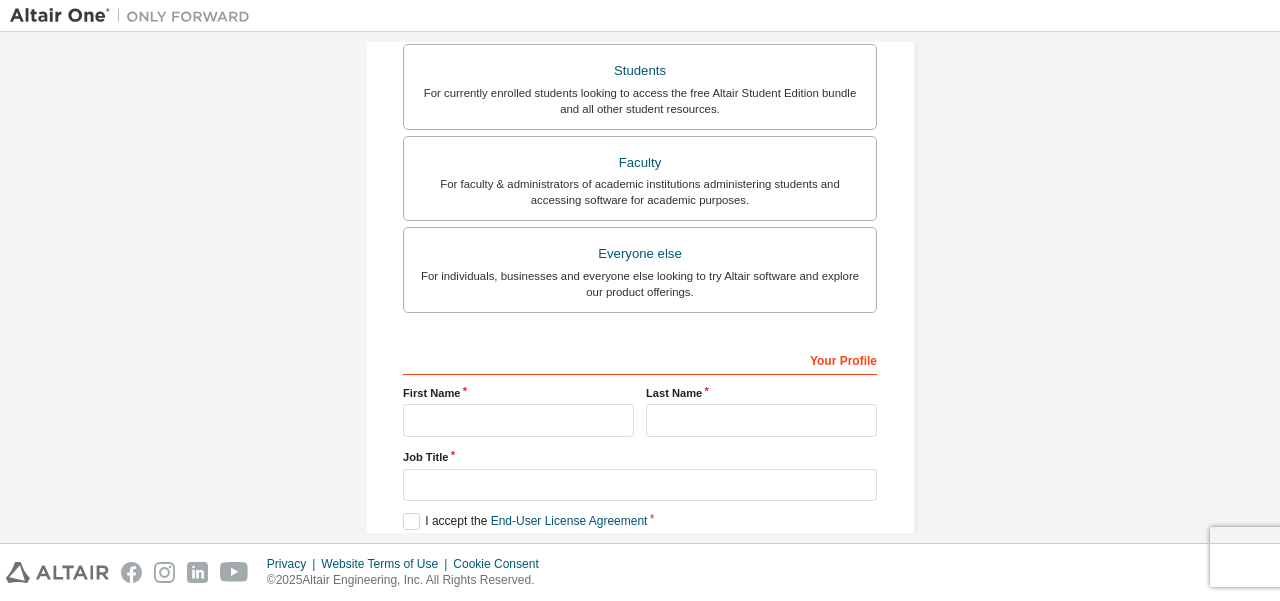 scroll, scrollTop: 562, scrollLeft: 0, axis: vertical 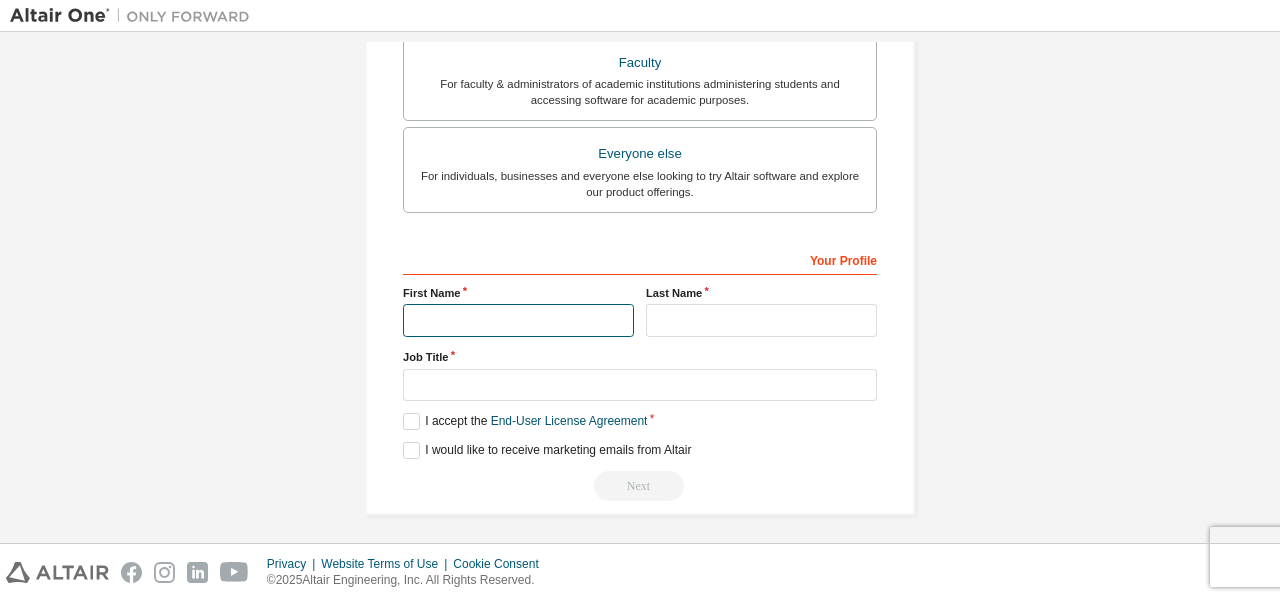 click at bounding box center (518, 320) 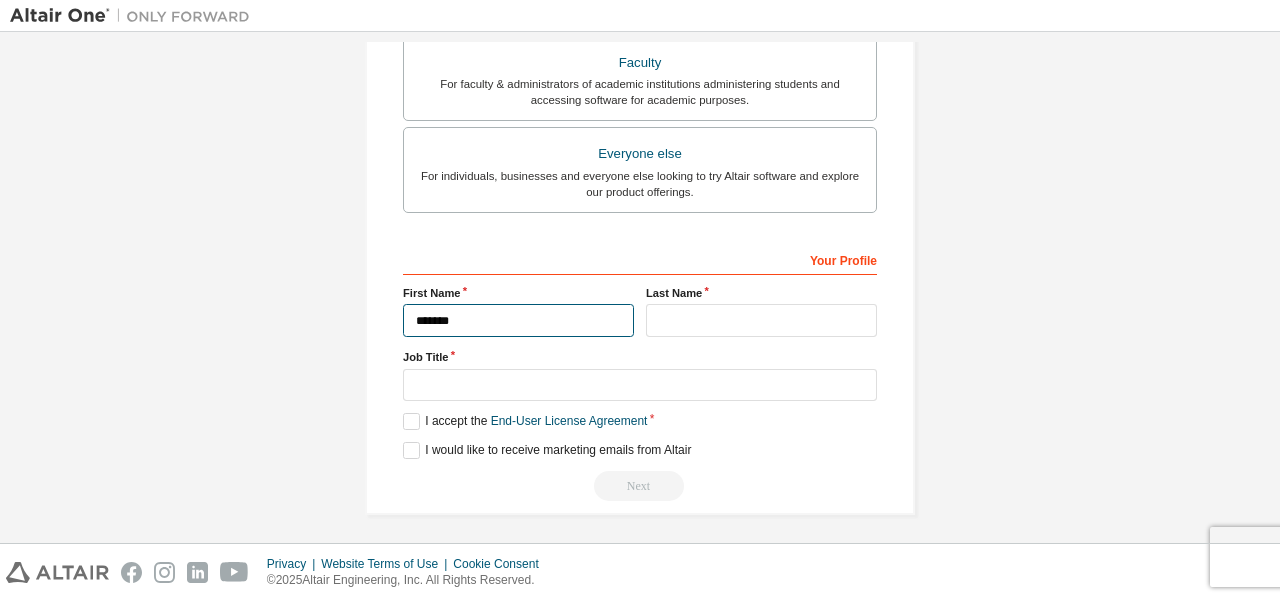 type on "*******" 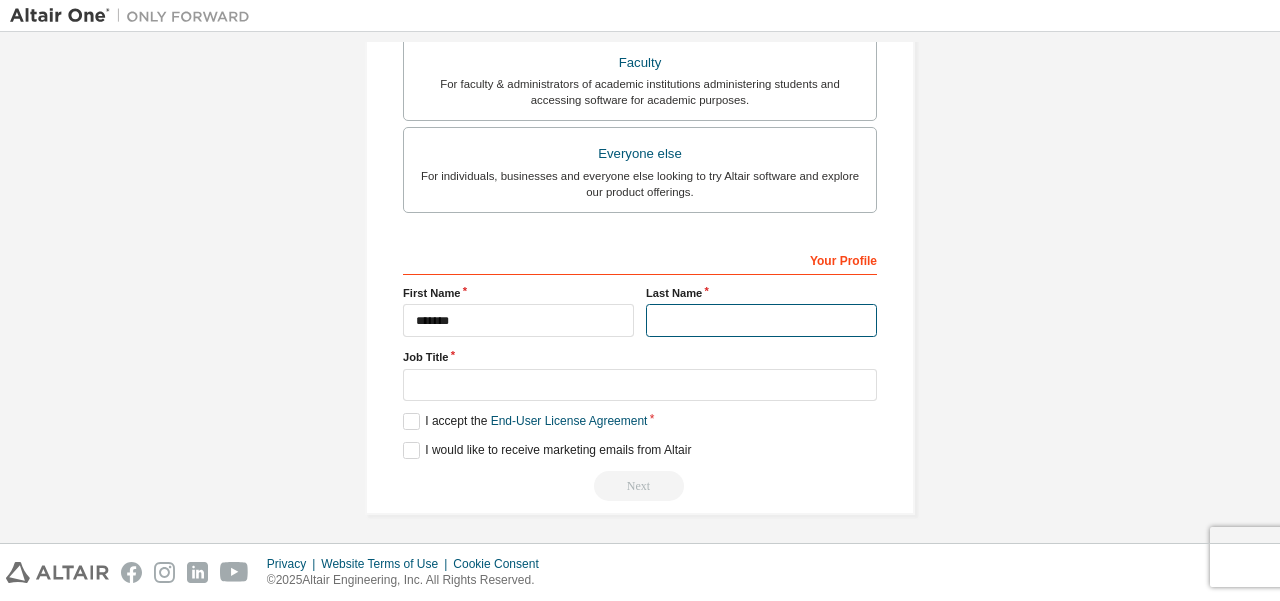 click at bounding box center [761, 320] 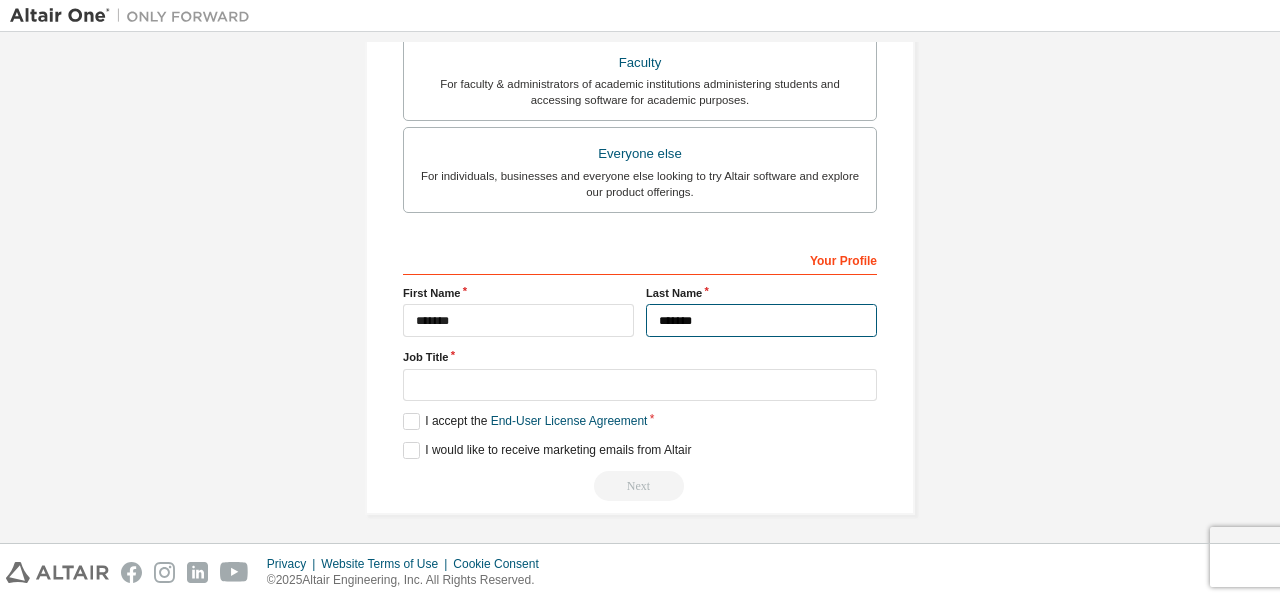 type on "*******" 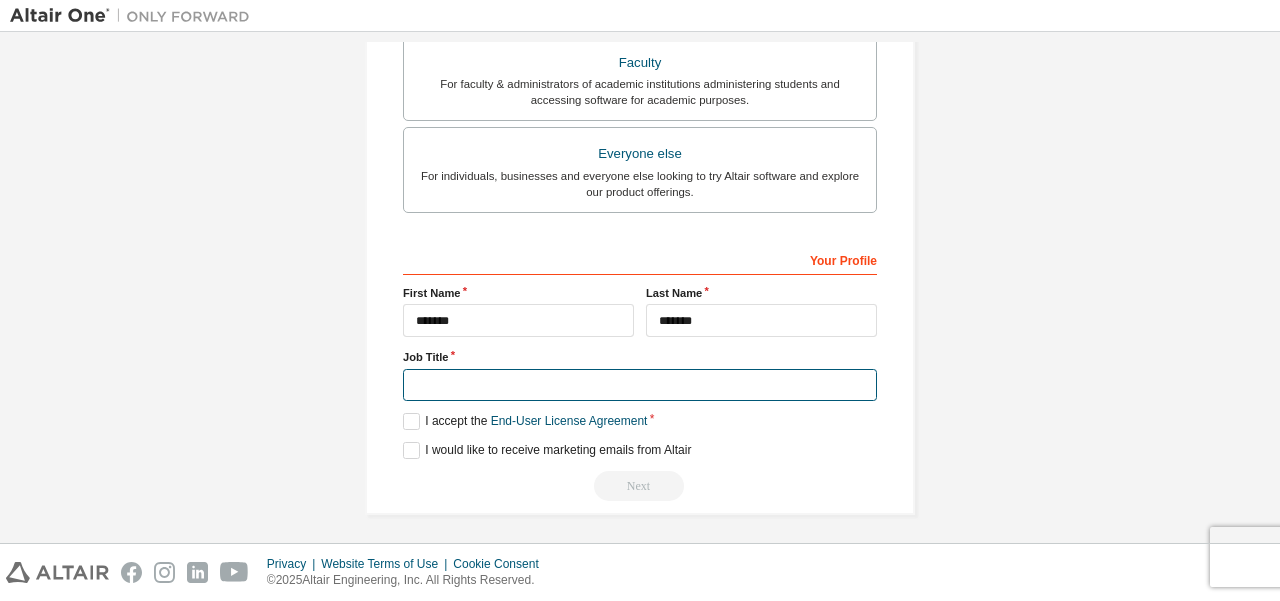 click at bounding box center (640, 385) 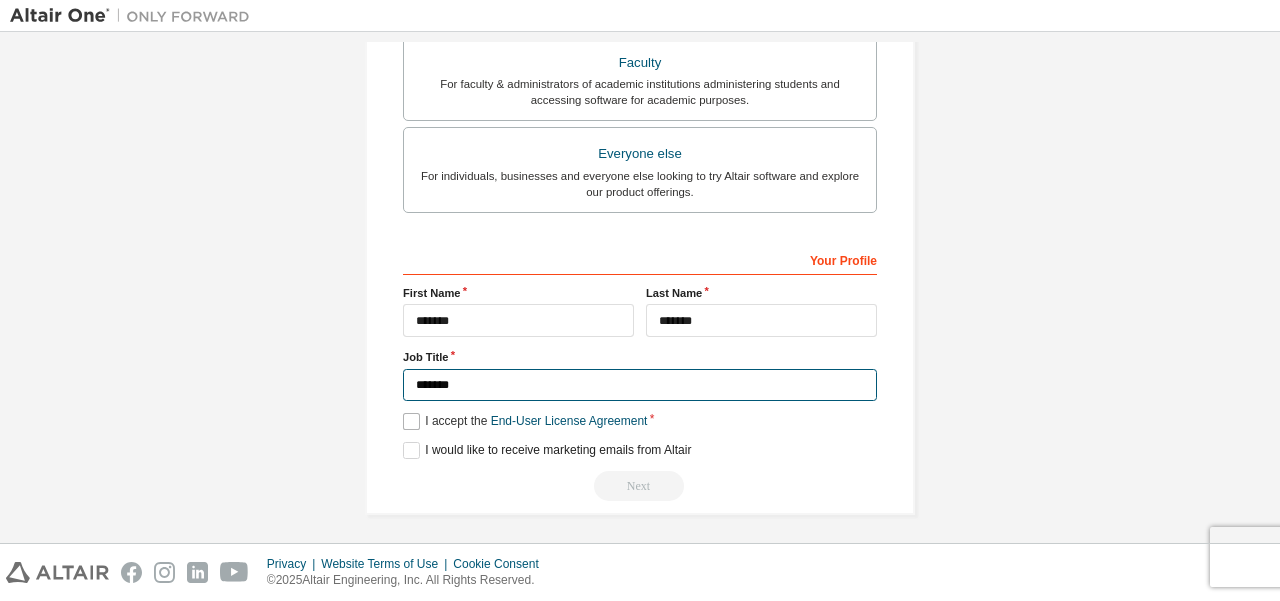 type on "*******" 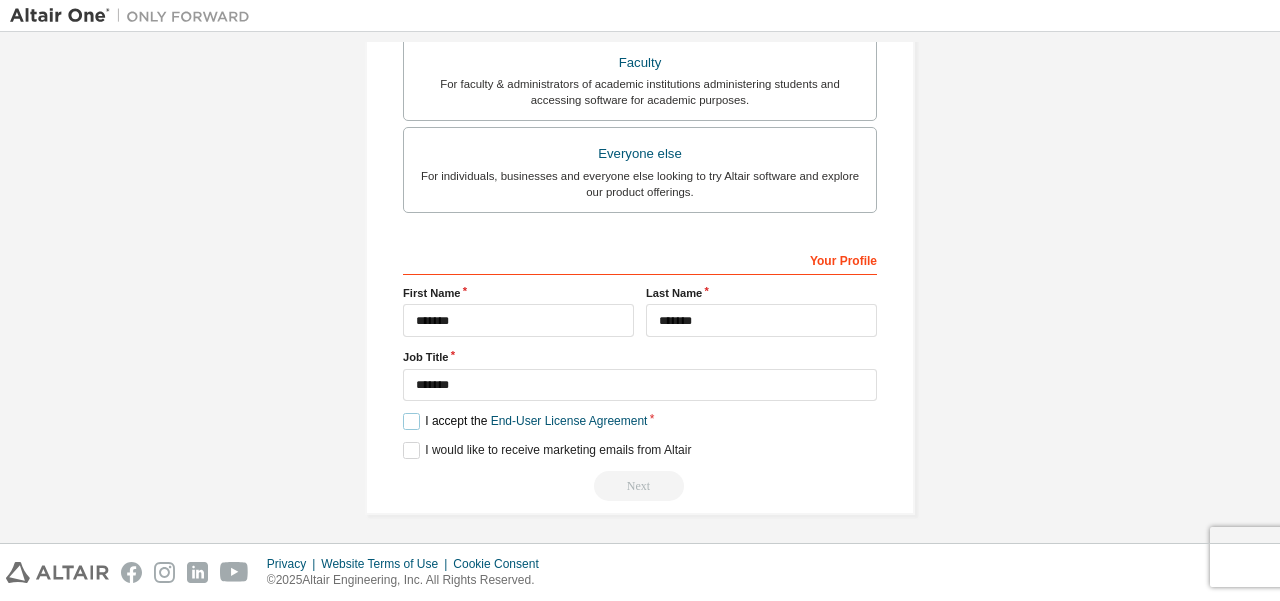 click on "I accept the    End-User License Agreement" at bounding box center [525, 421] 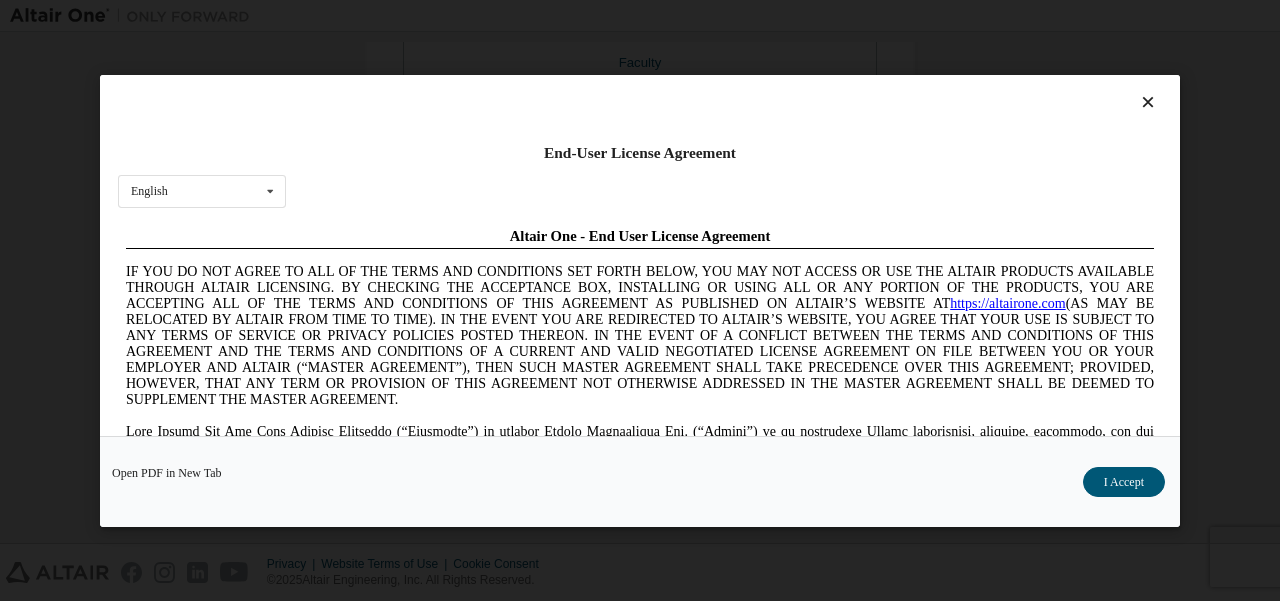scroll, scrollTop: 0, scrollLeft: 0, axis: both 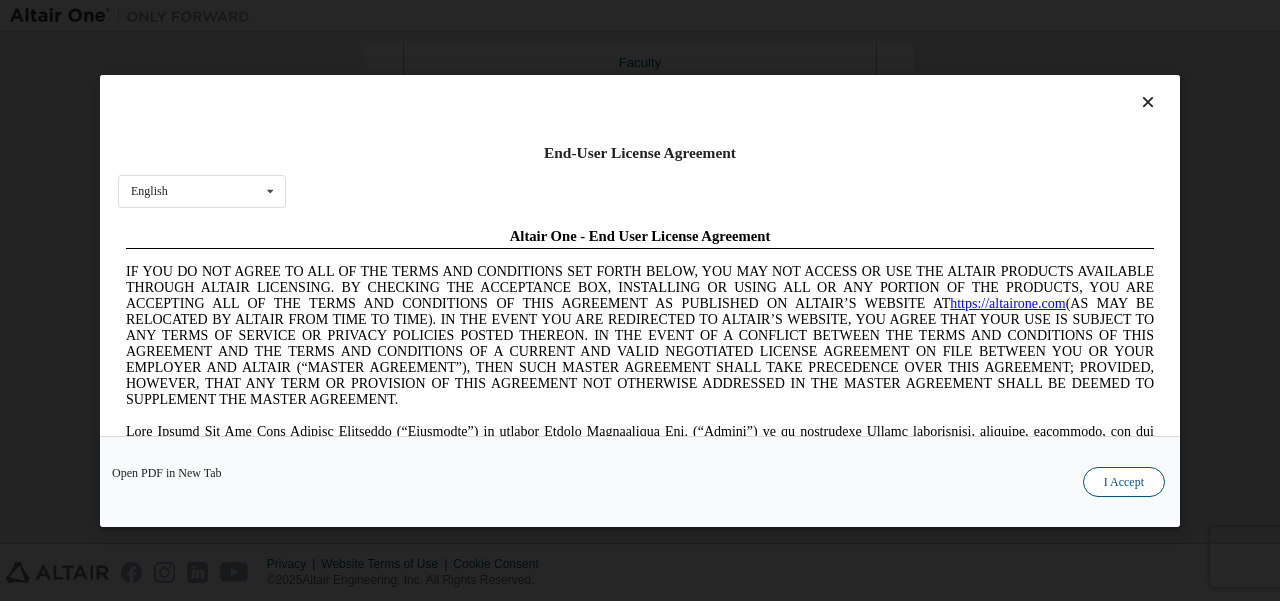 click on "I Accept" at bounding box center (1124, 481) 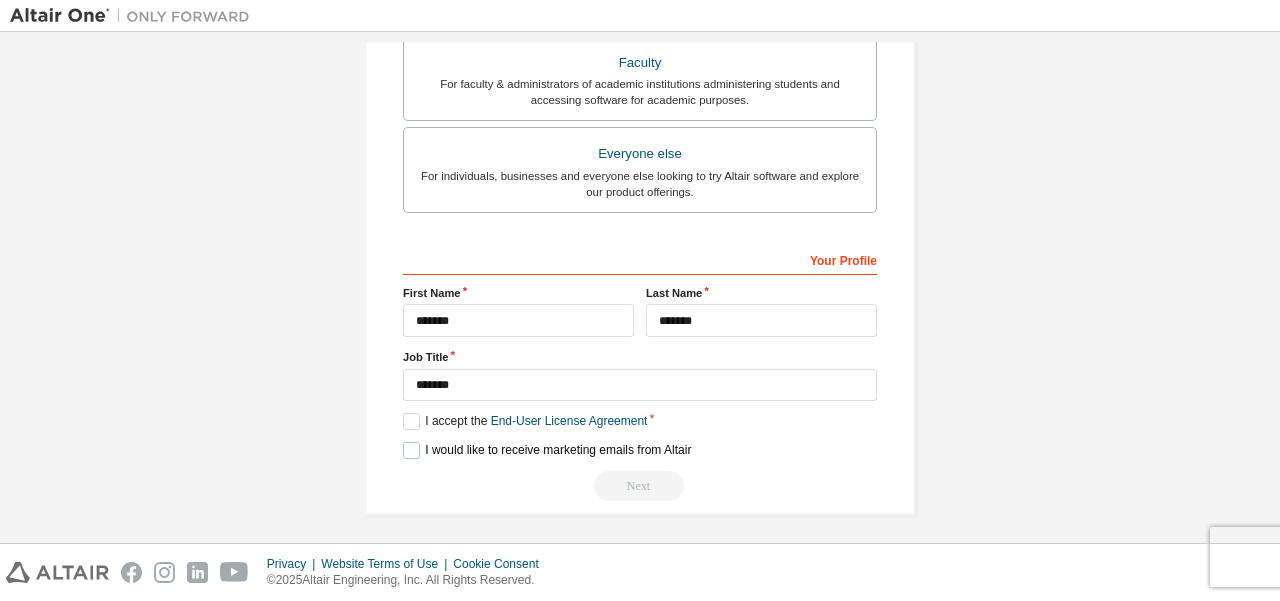click on "I would like to receive marketing emails from Altair" at bounding box center [547, 450] 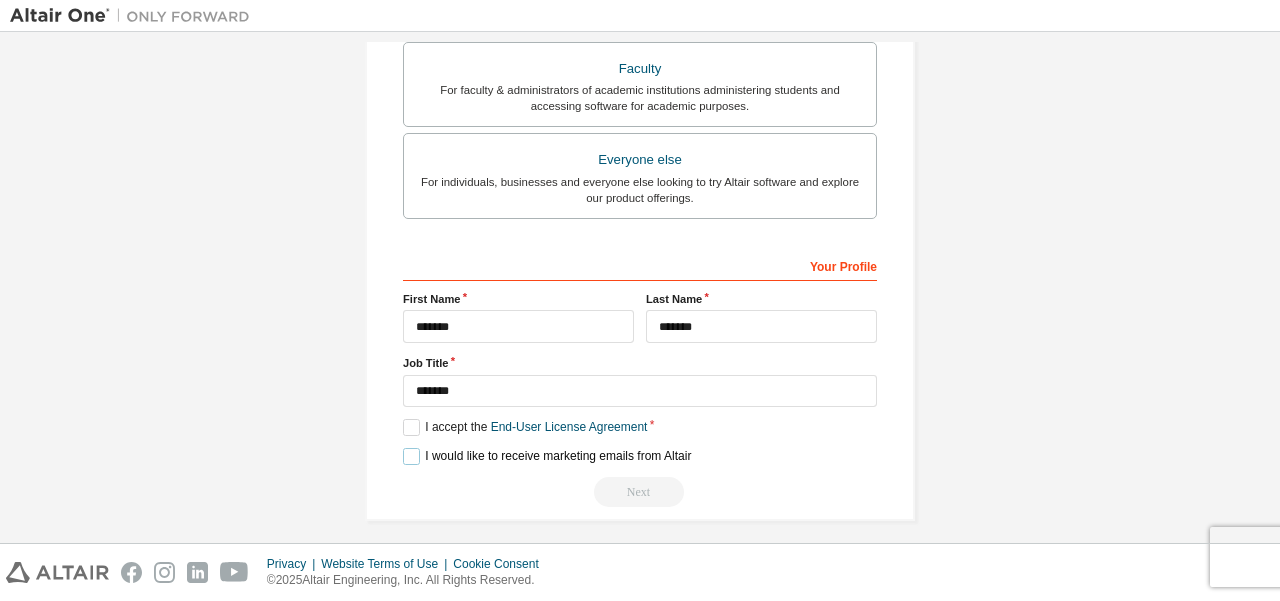 scroll, scrollTop: 562, scrollLeft: 0, axis: vertical 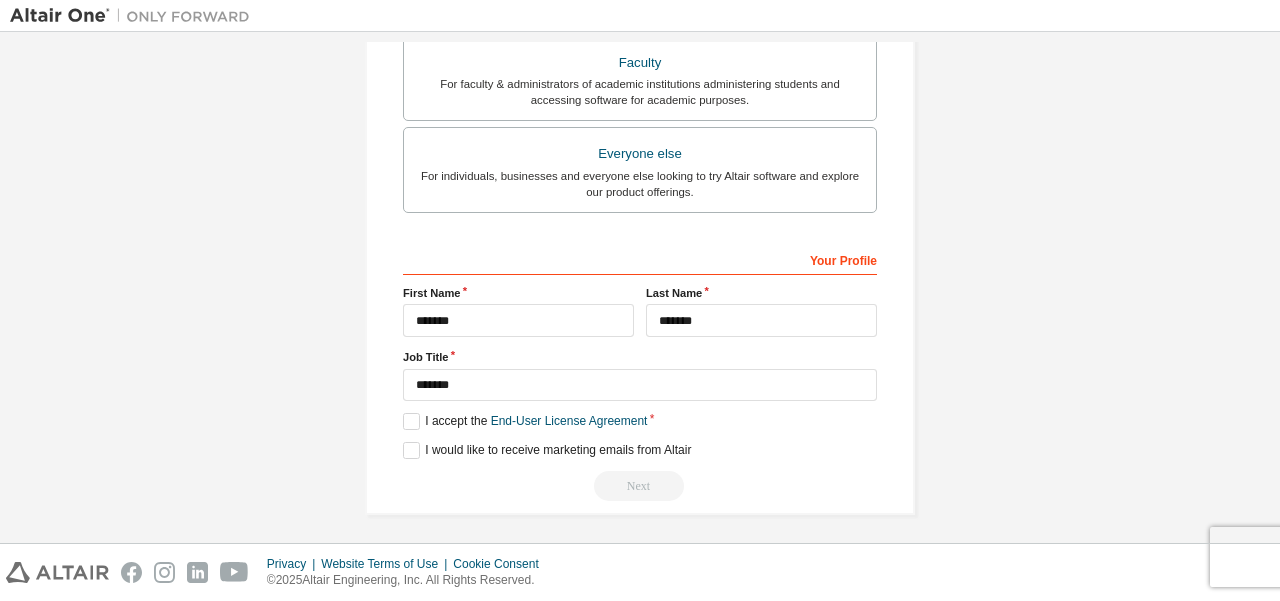 click on "Next" at bounding box center (640, 486) 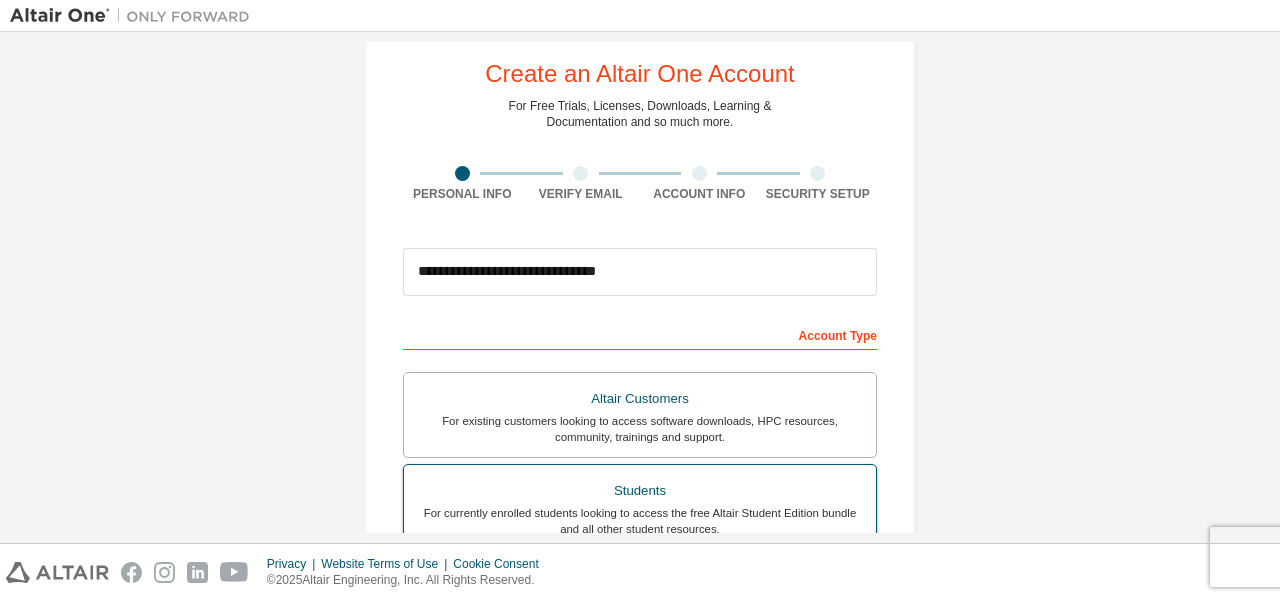scroll, scrollTop: 0, scrollLeft: 0, axis: both 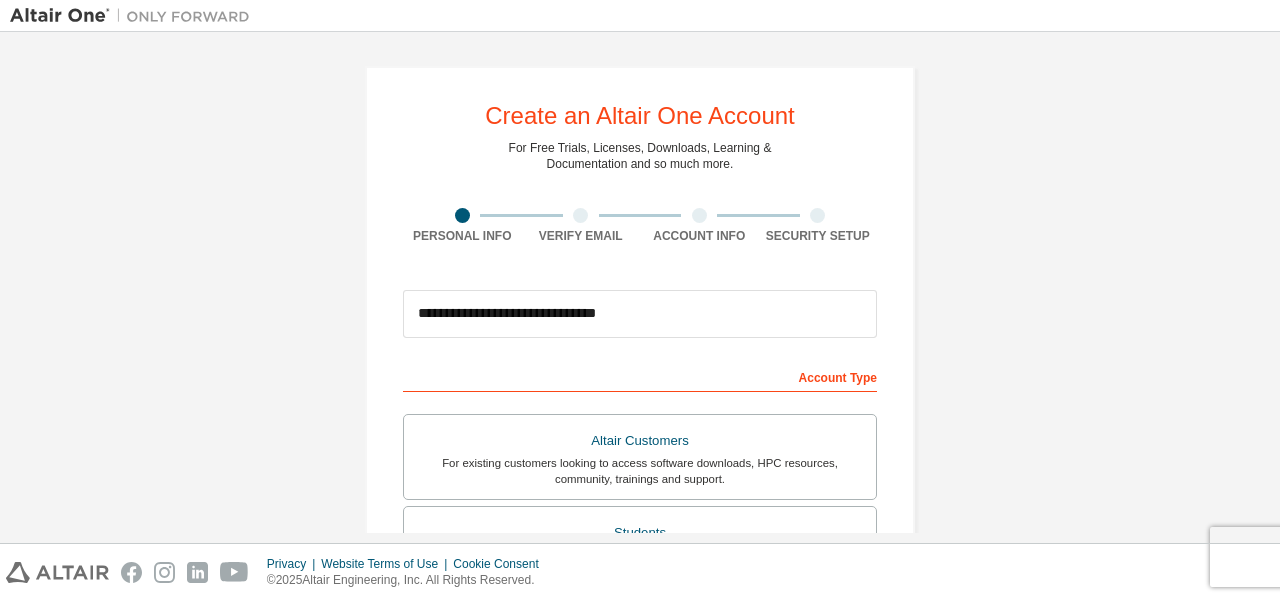 click on "Account Type" at bounding box center (640, 376) 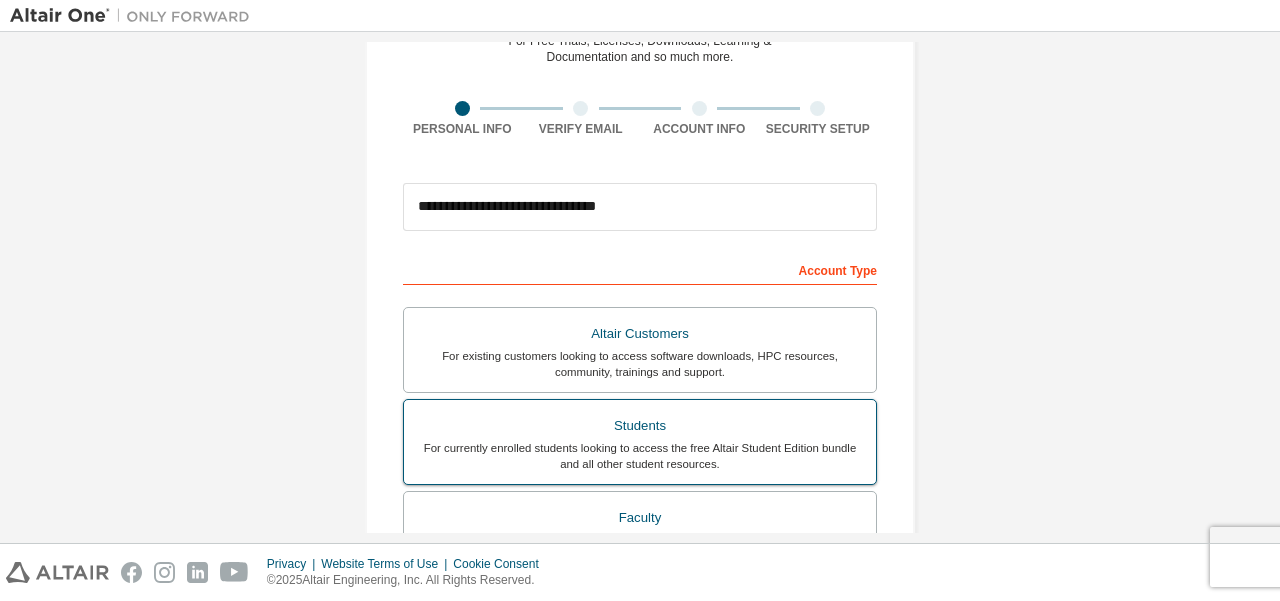 scroll, scrollTop: 200, scrollLeft: 0, axis: vertical 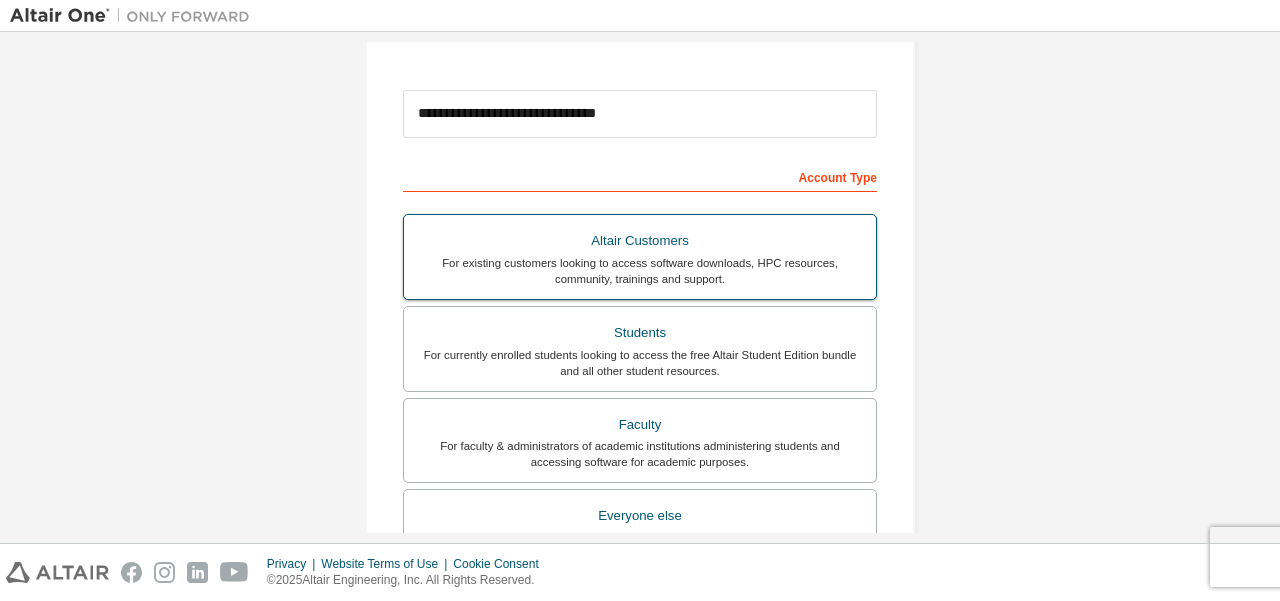 click on "For existing customers looking to access software downloads, HPC resources, community, trainings and support." at bounding box center (640, 271) 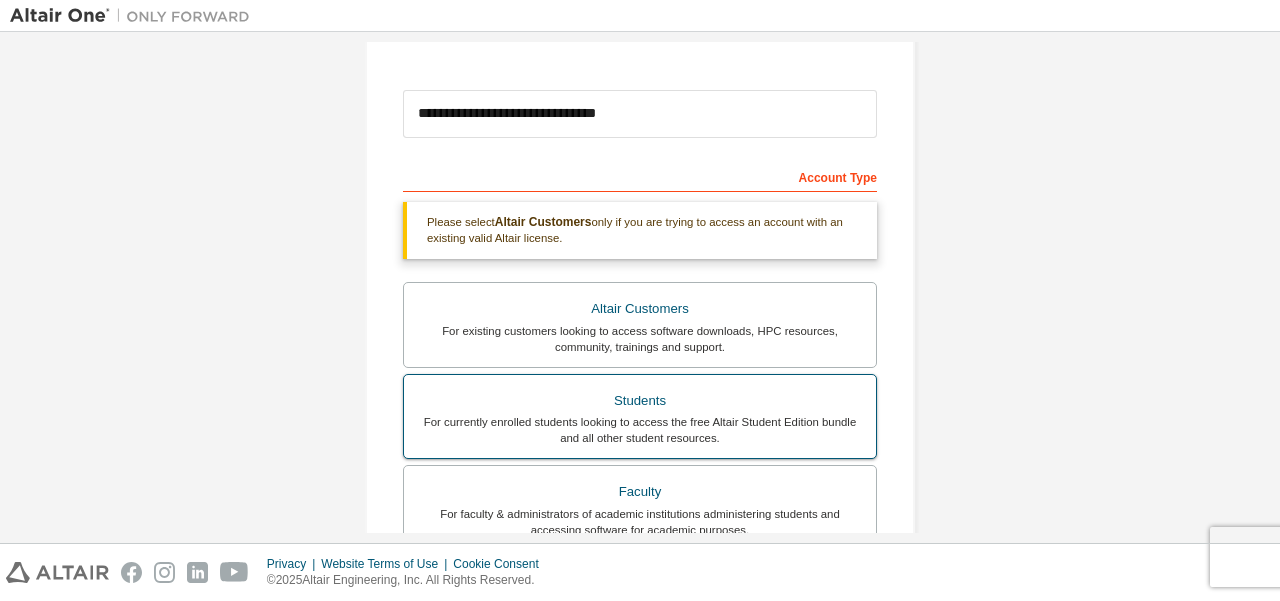 scroll, scrollTop: 300, scrollLeft: 0, axis: vertical 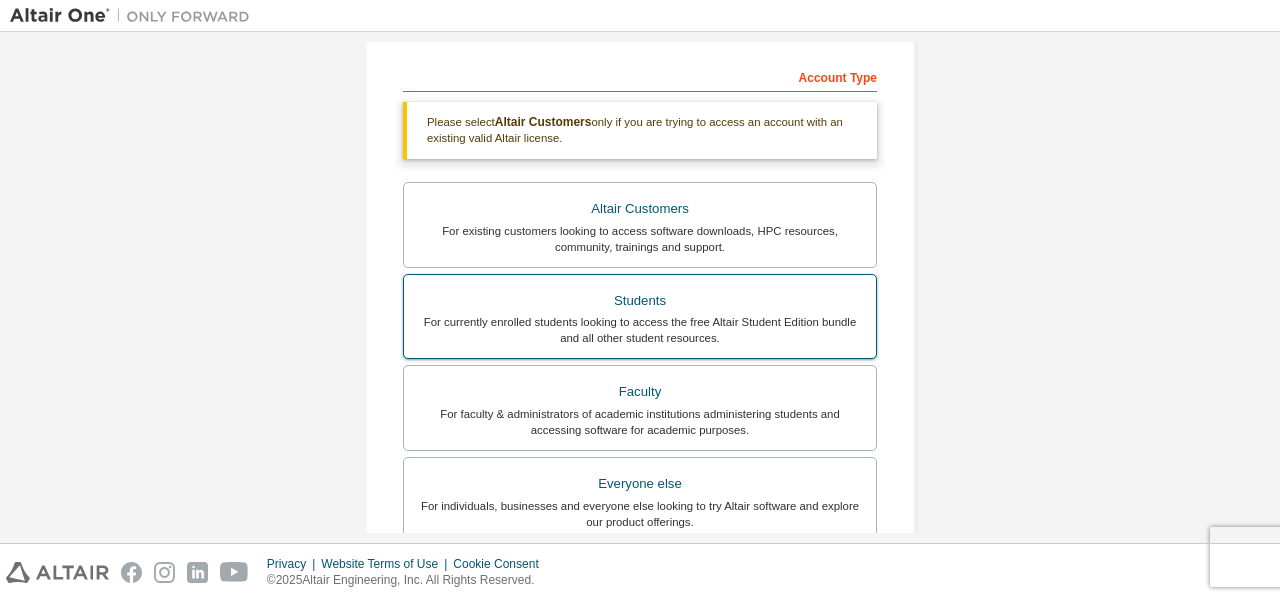 click on "For currently enrolled students looking to access the free Altair Student Edition bundle and all other student resources." at bounding box center (640, 330) 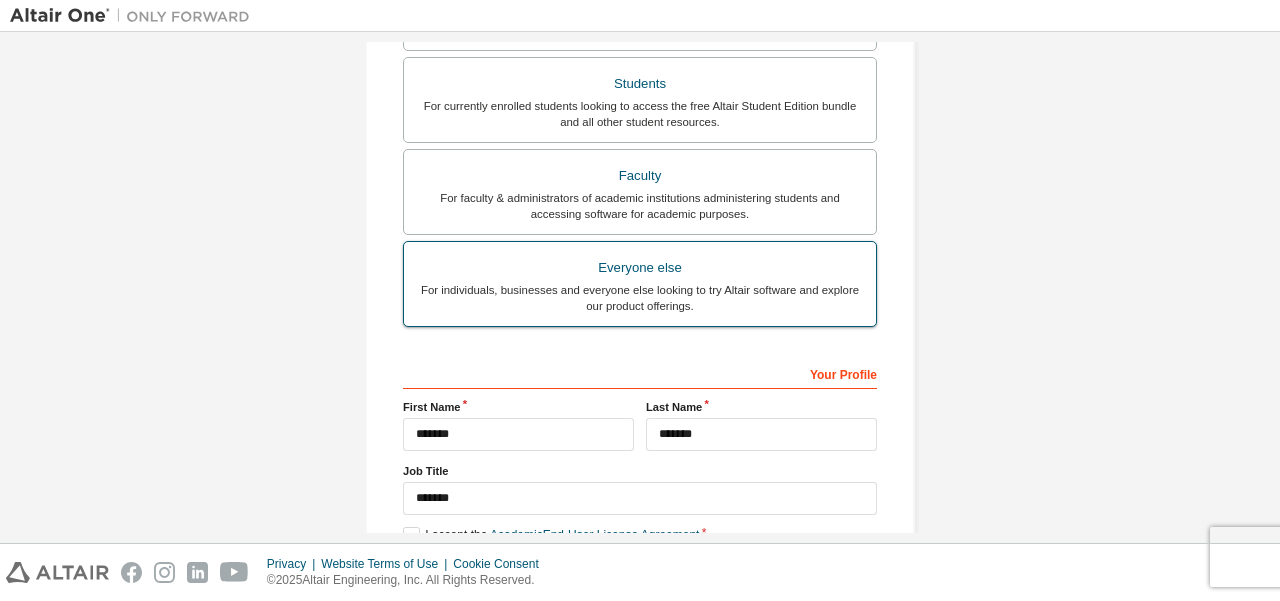 scroll, scrollTop: 614, scrollLeft: 0, axis: vertical 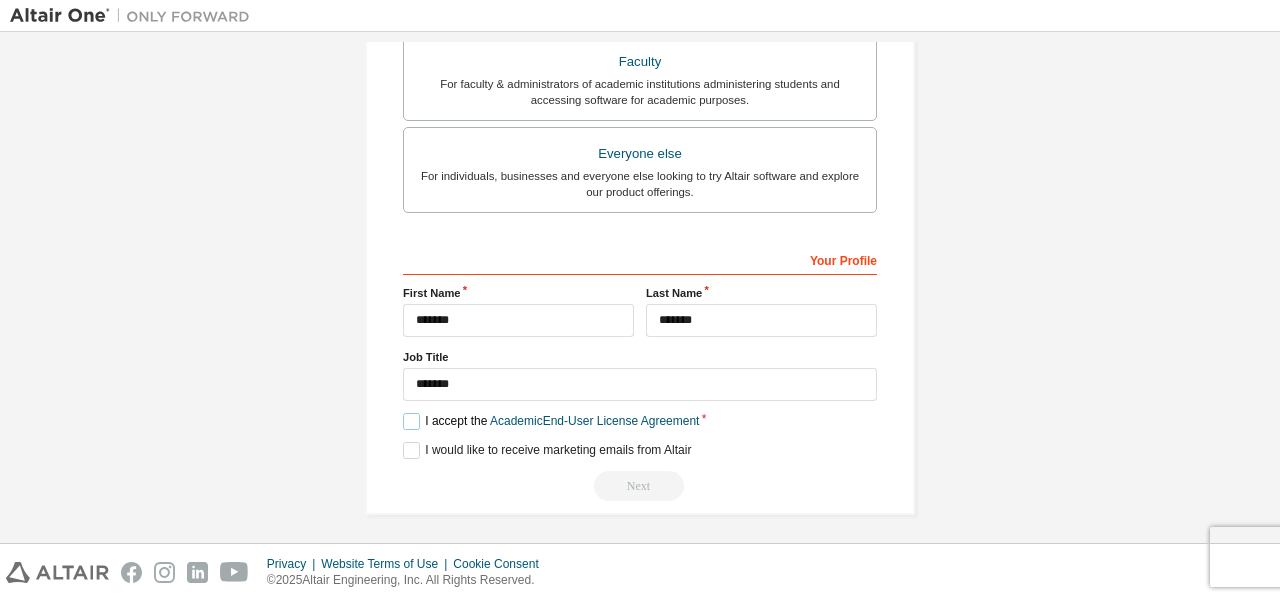 click on "I accept the   Academic   End-User License Agreement" at bounding box center (551, 421) 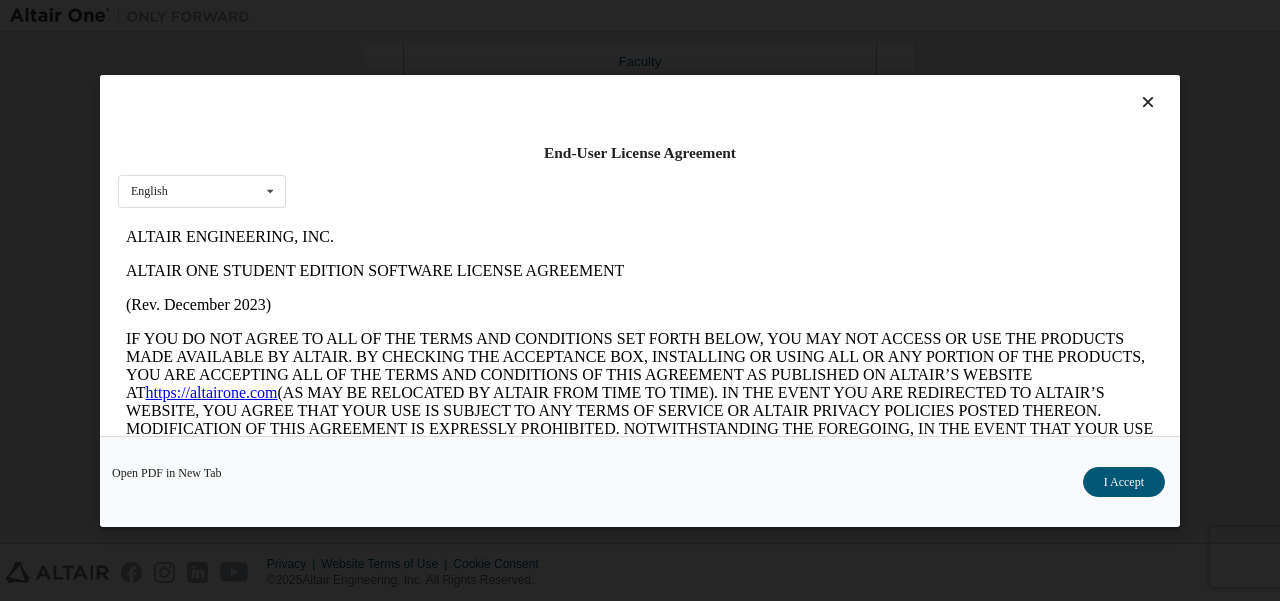 scroll, scrollTop: 0, scrollLeft: 0, axis: both 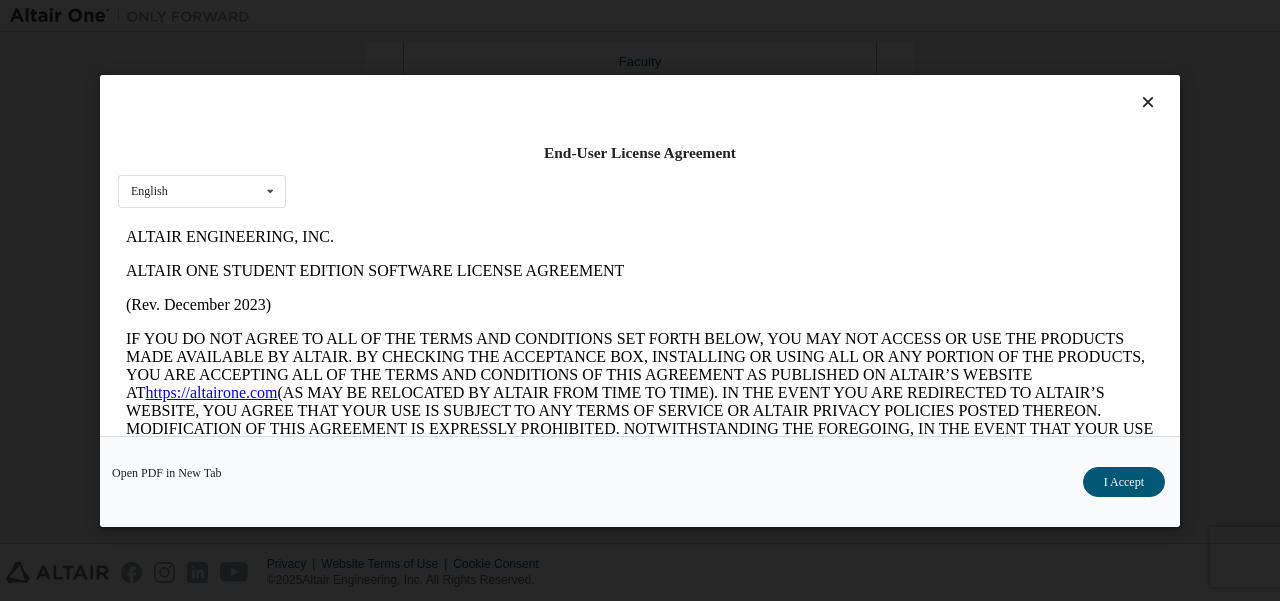click on "I Accept" at bounding box center (1124, 481) 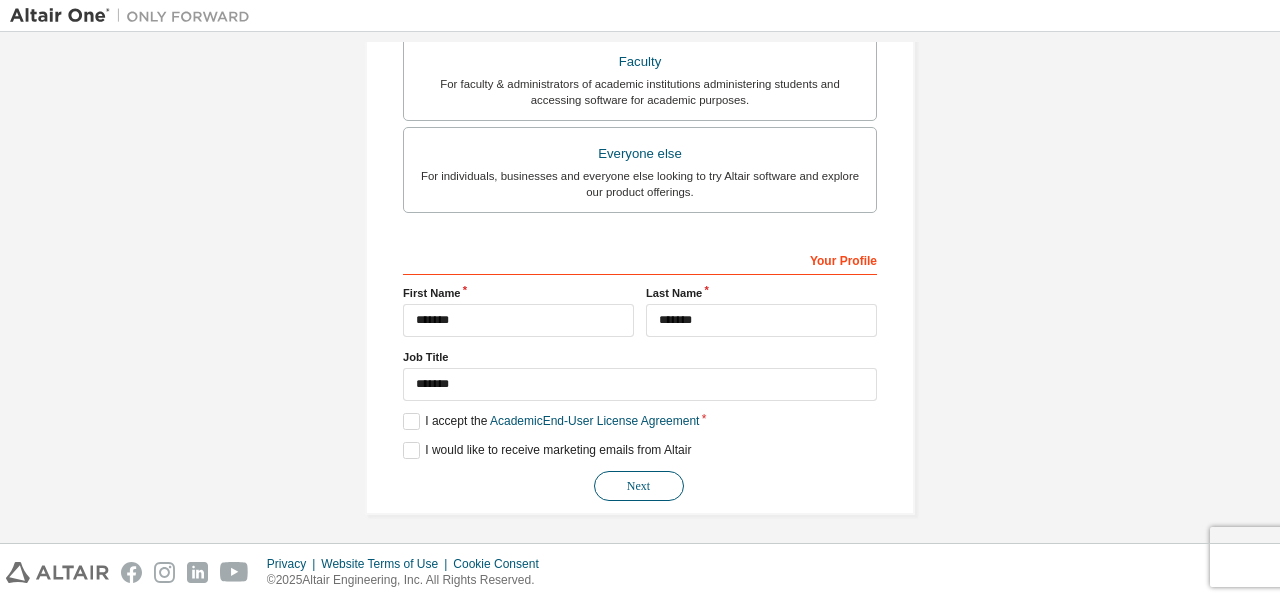 click on "Next" at bounding box center (639, 486) 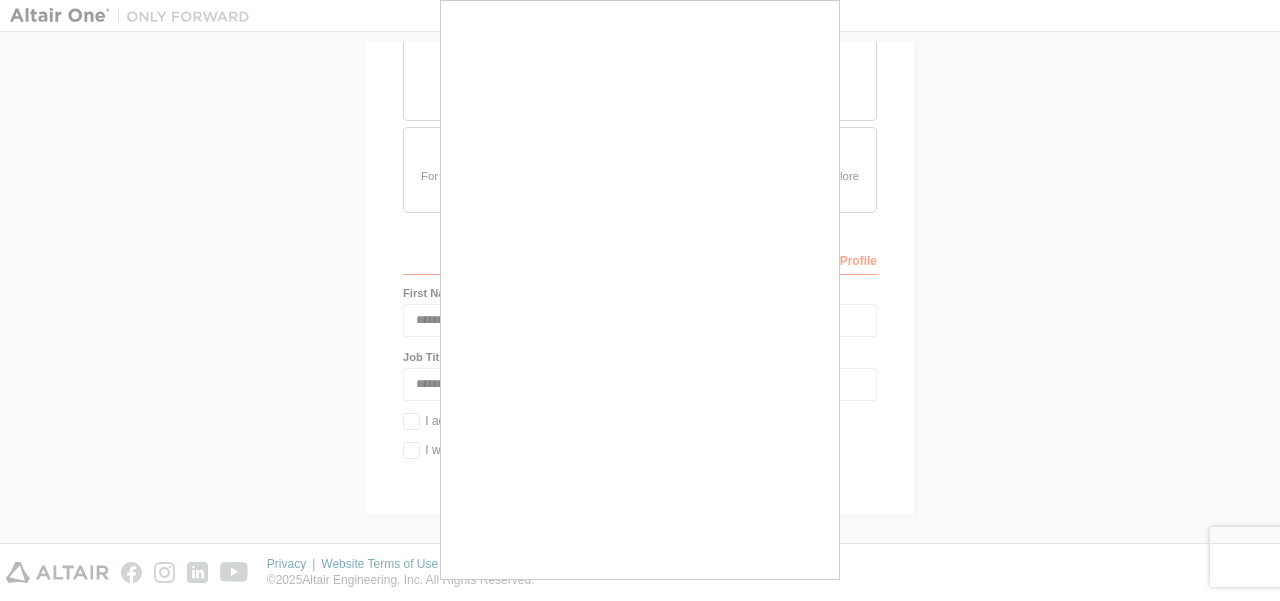 click at bounding box center [640, 300] 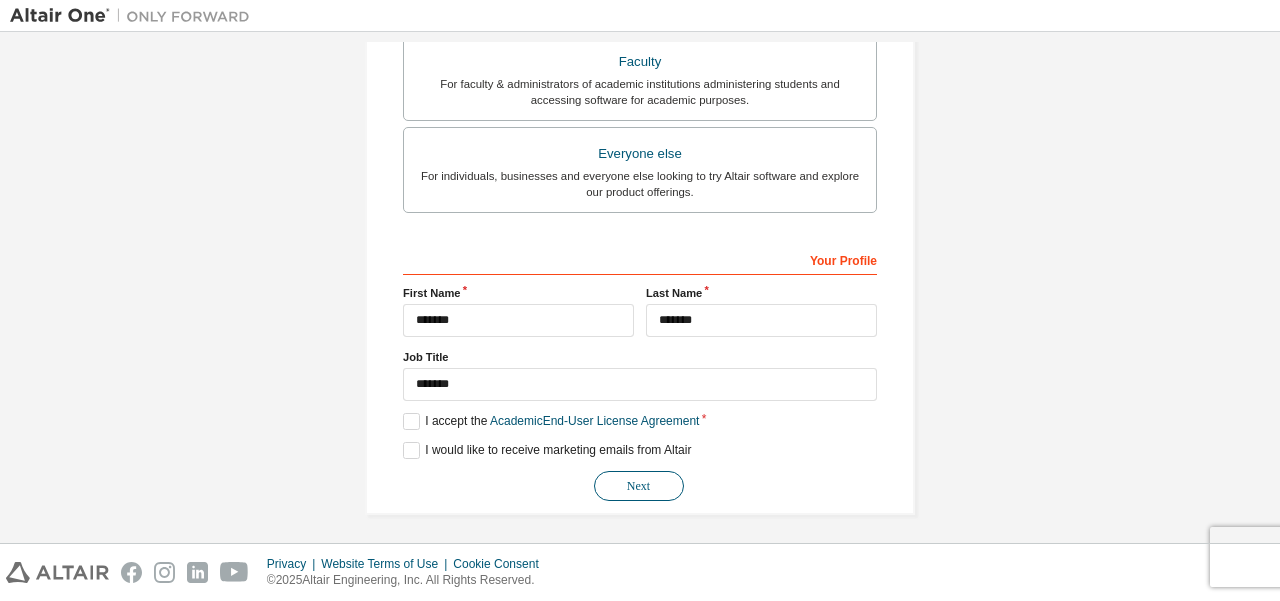 click on "Next" at bounding box center (639, 486) 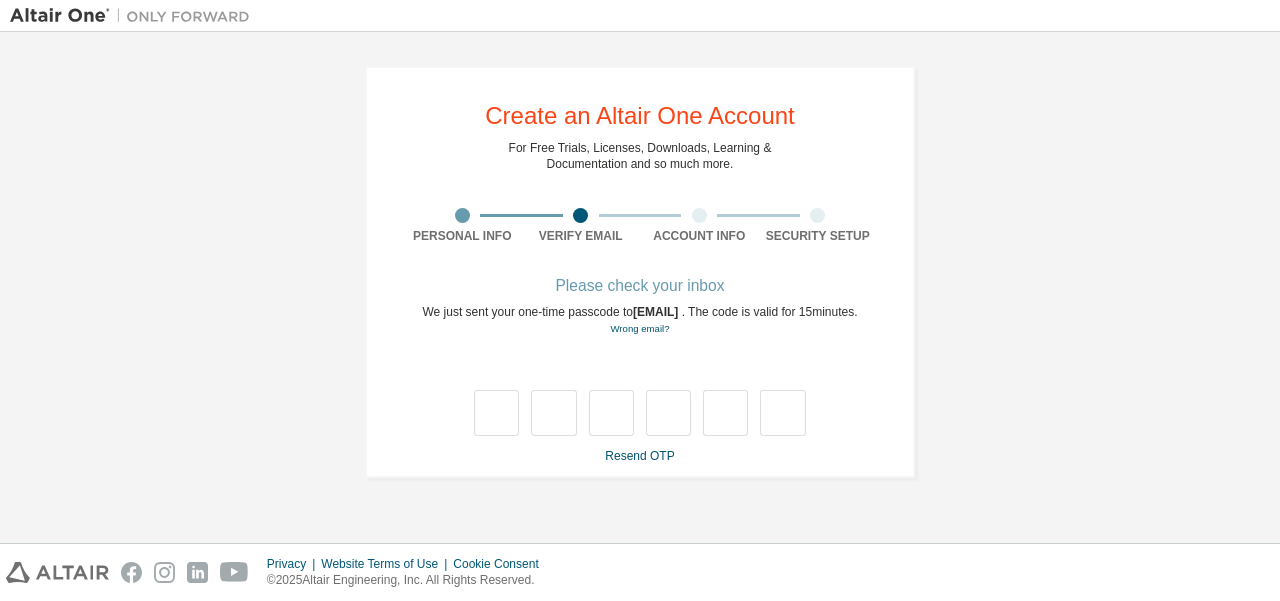 scroll, scrollTop: 0, scrollLeft: 0, axis: both 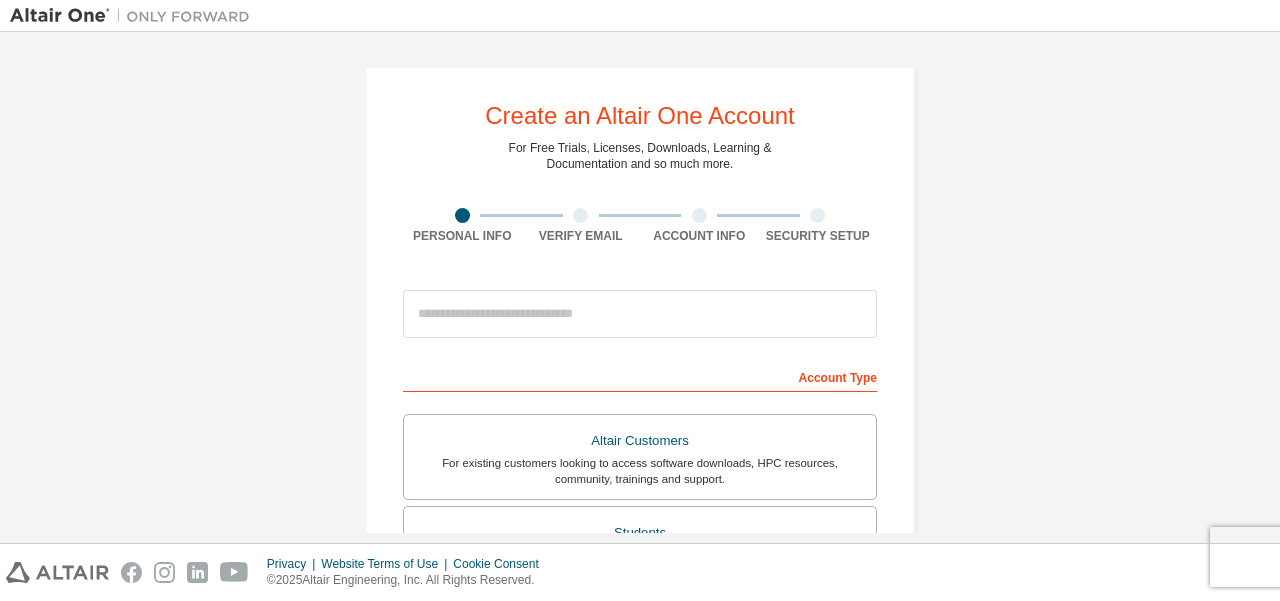 click at bounding box center [462, 215] 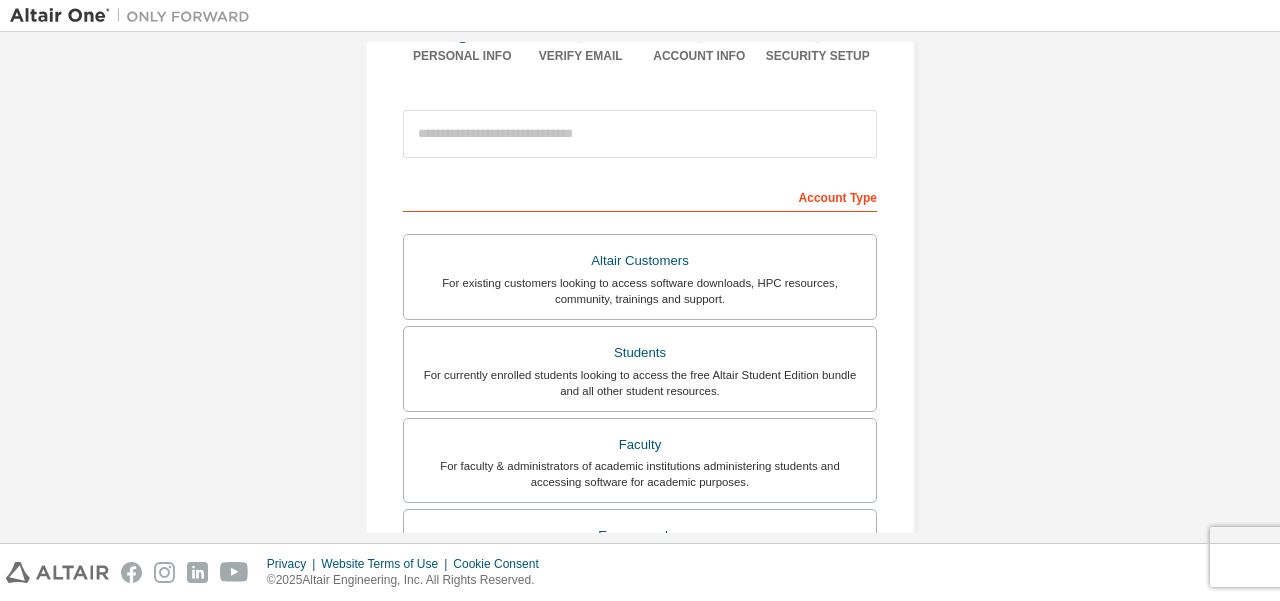 scroll, scrollTop: 0, scrollLeft: 0, axis: both 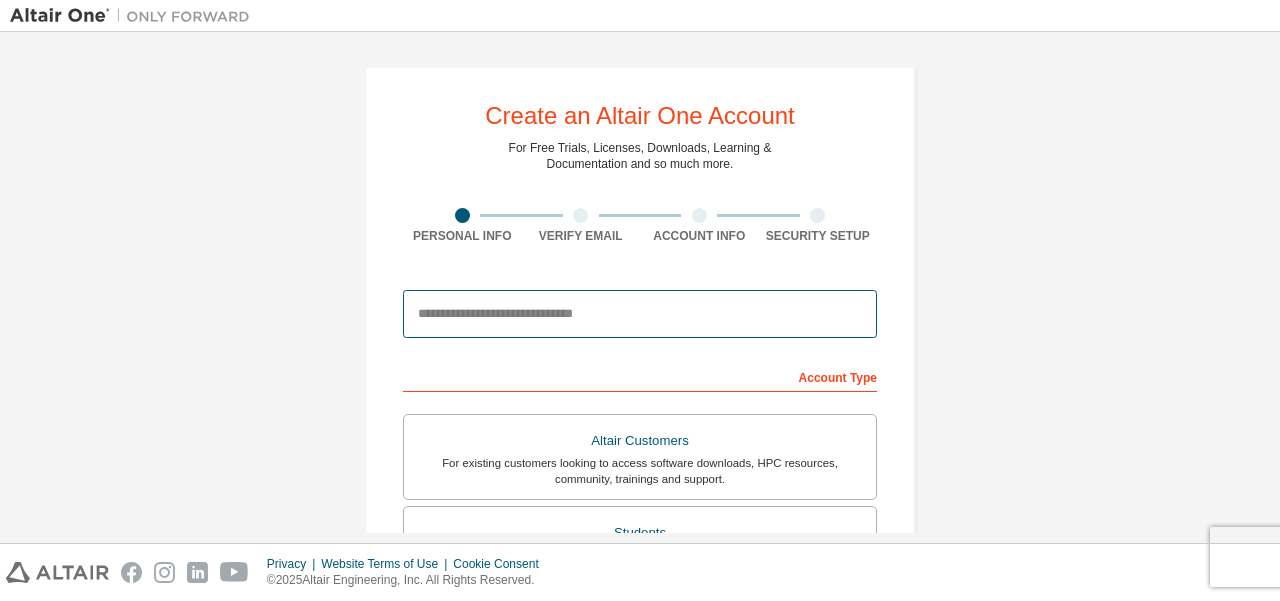 click at bounding box center [640, 314] 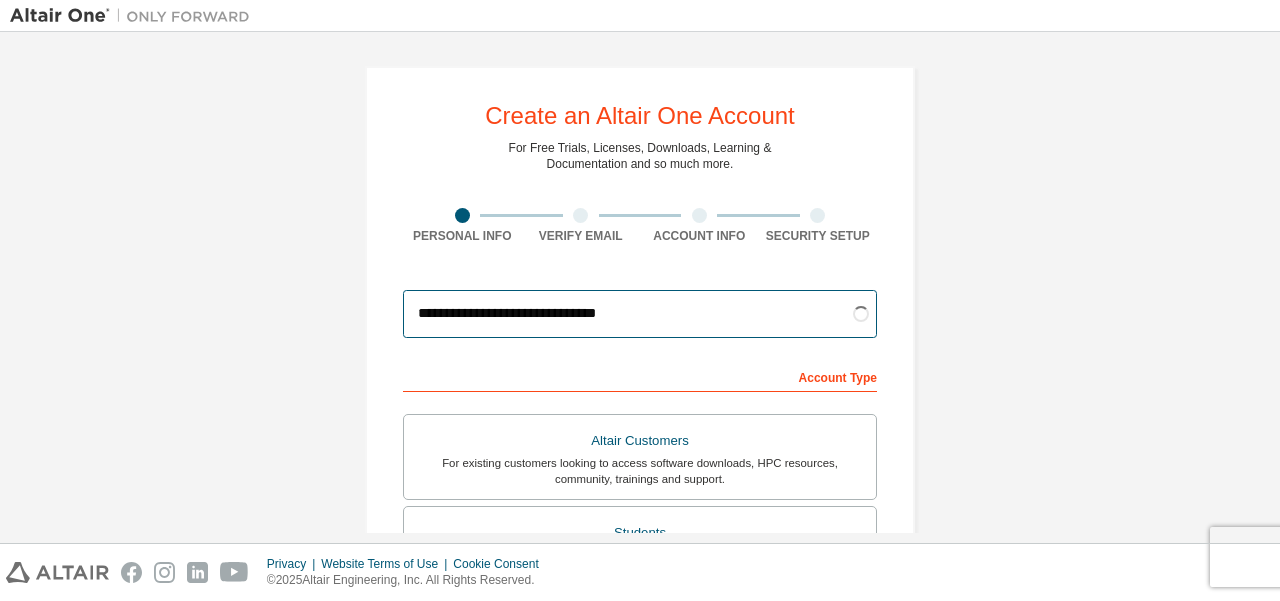 click on "**********" at bounding box center (640, 314) 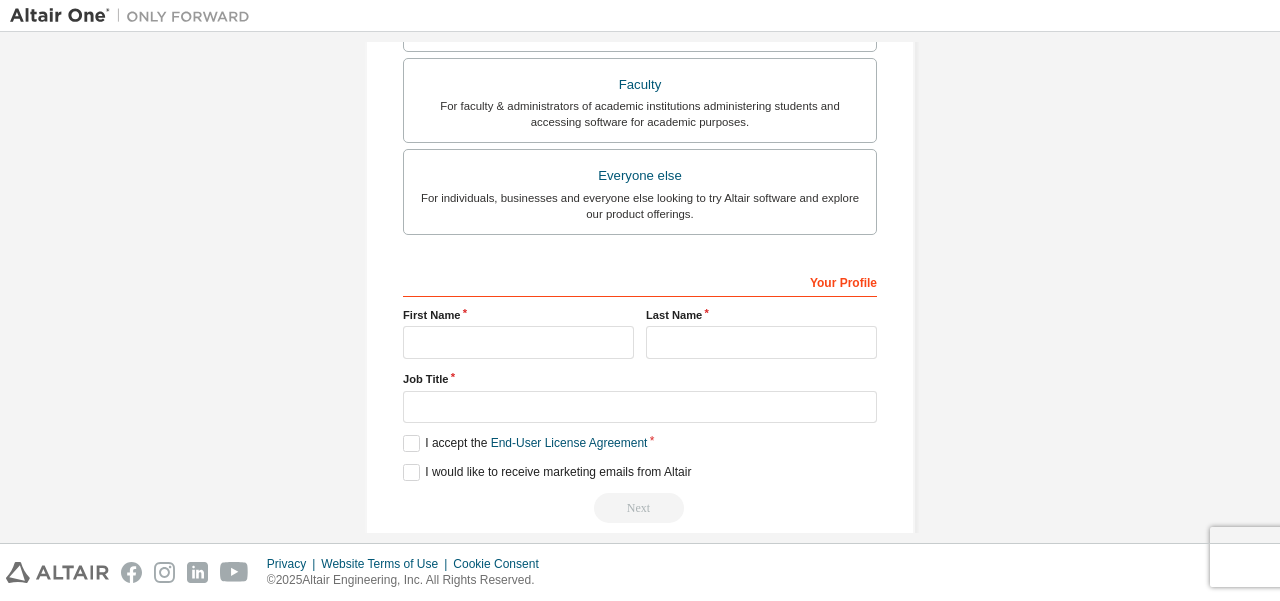 scroll, scrollTop: 562, scrollLeft: 0, axis: vertical 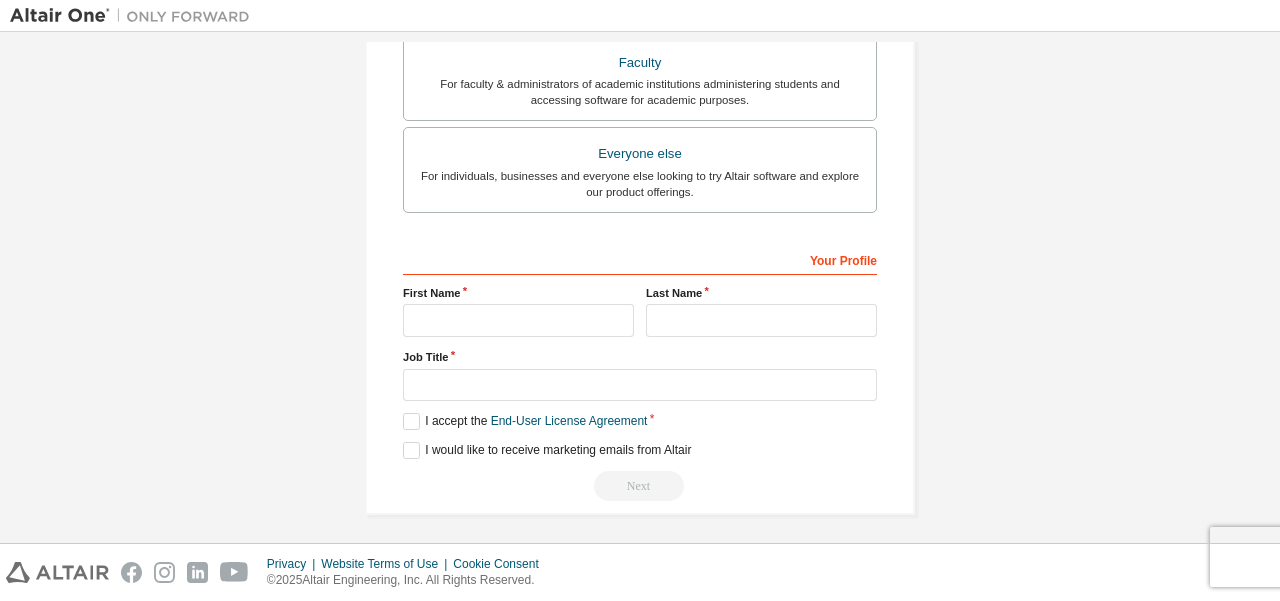 type on "**********" 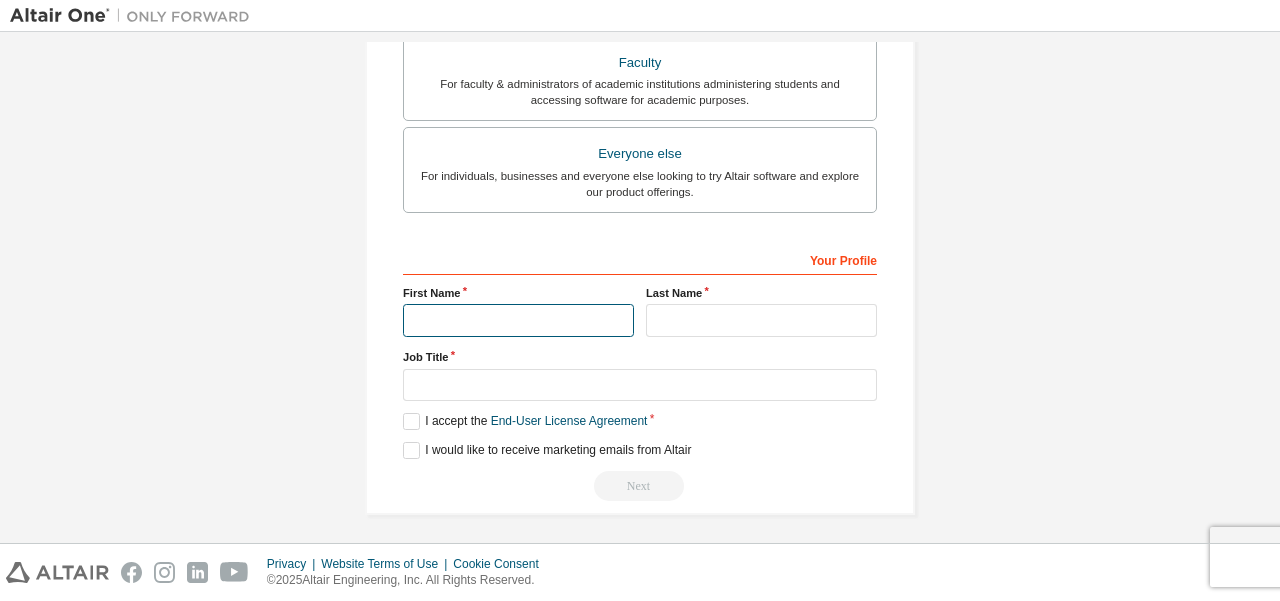click at bounding box center (518, 320) 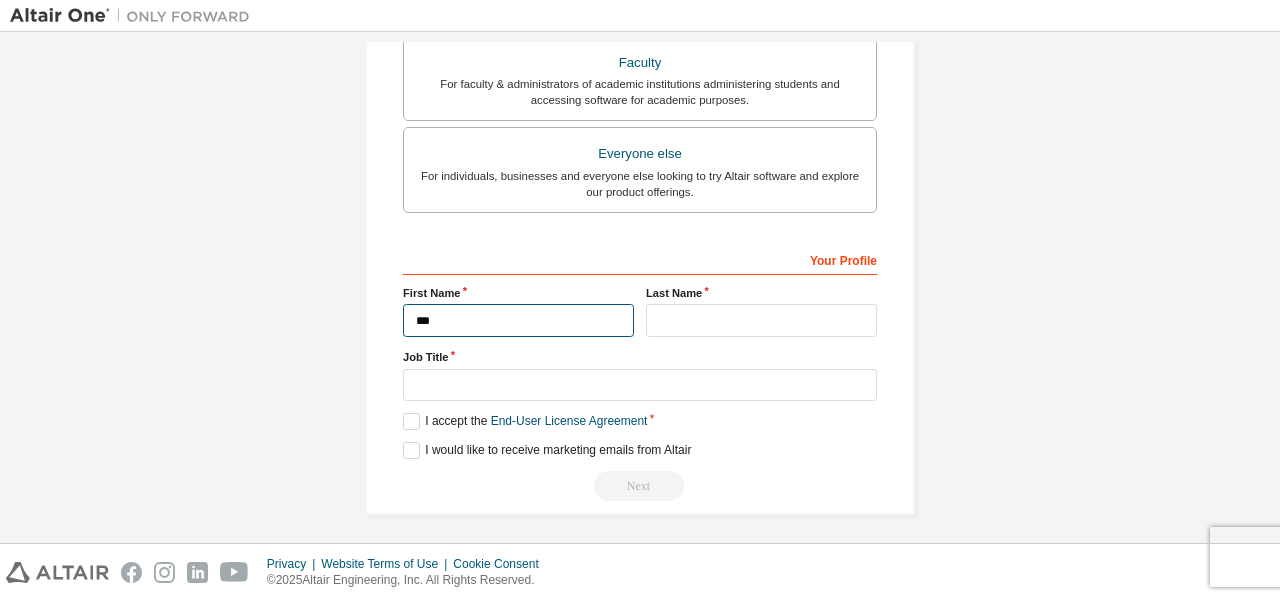 type on "*******" 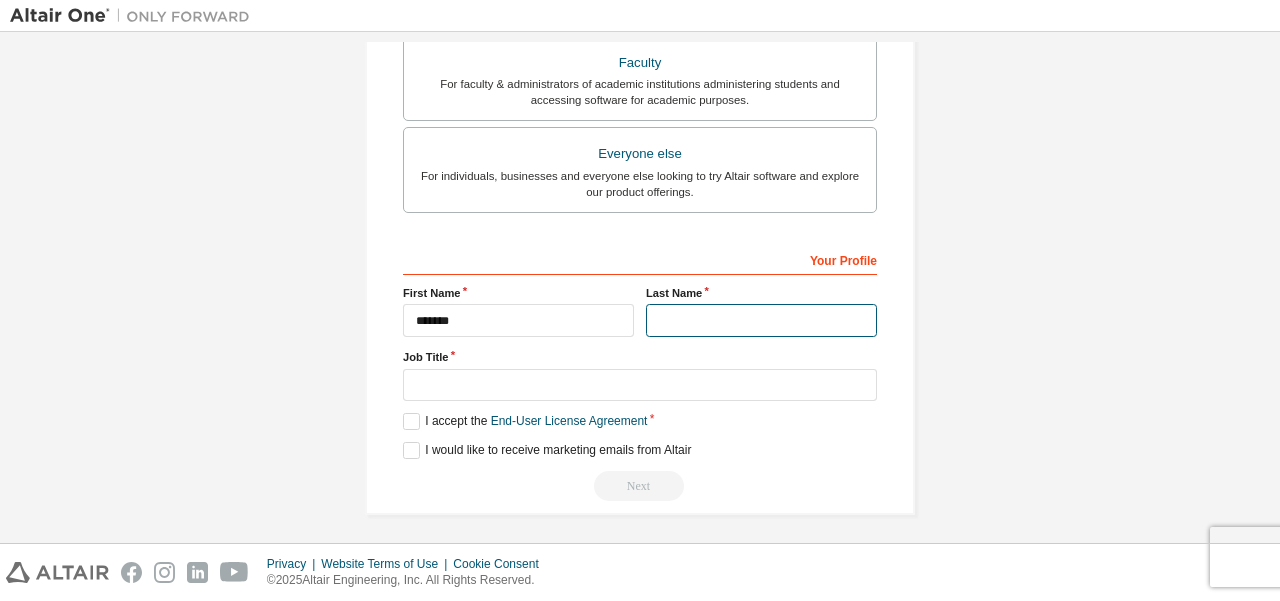 click at bounding box center [761, 320] 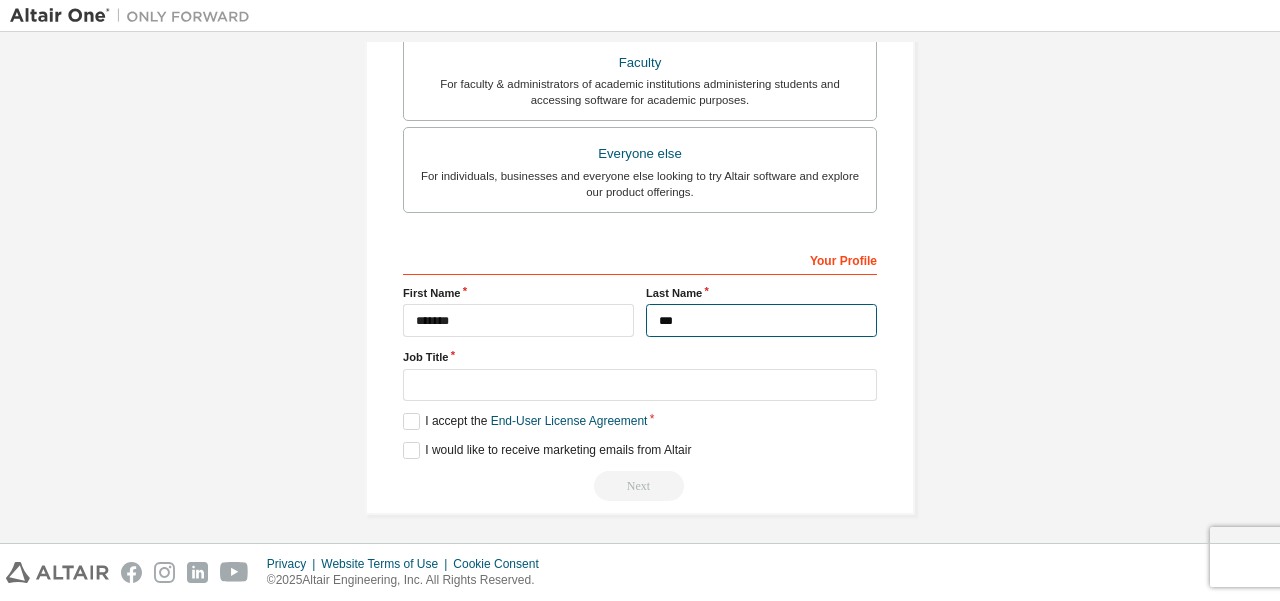 type on "*******" 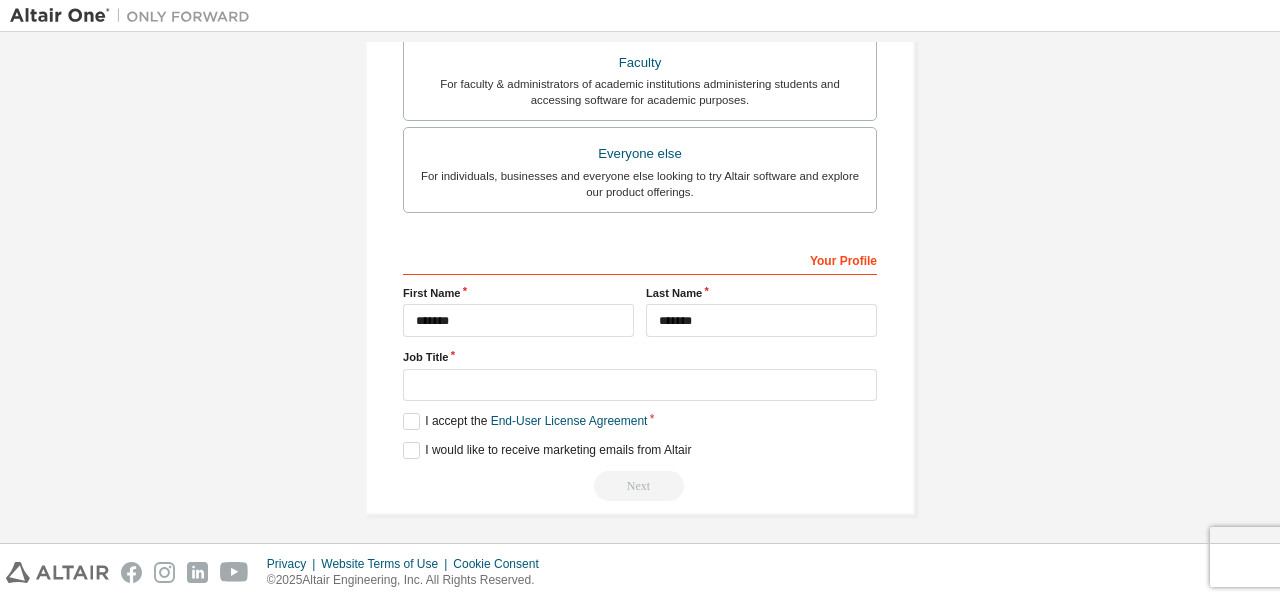 click on "Your Profile First Name ******* Last Name ******* Job Title Please provide State/Province to help us route sales and support resources to you more efficiently. I accept the    End-User License Agreement I would like to receive marketing emails from Altair Next" at bounding box center [640, 372] 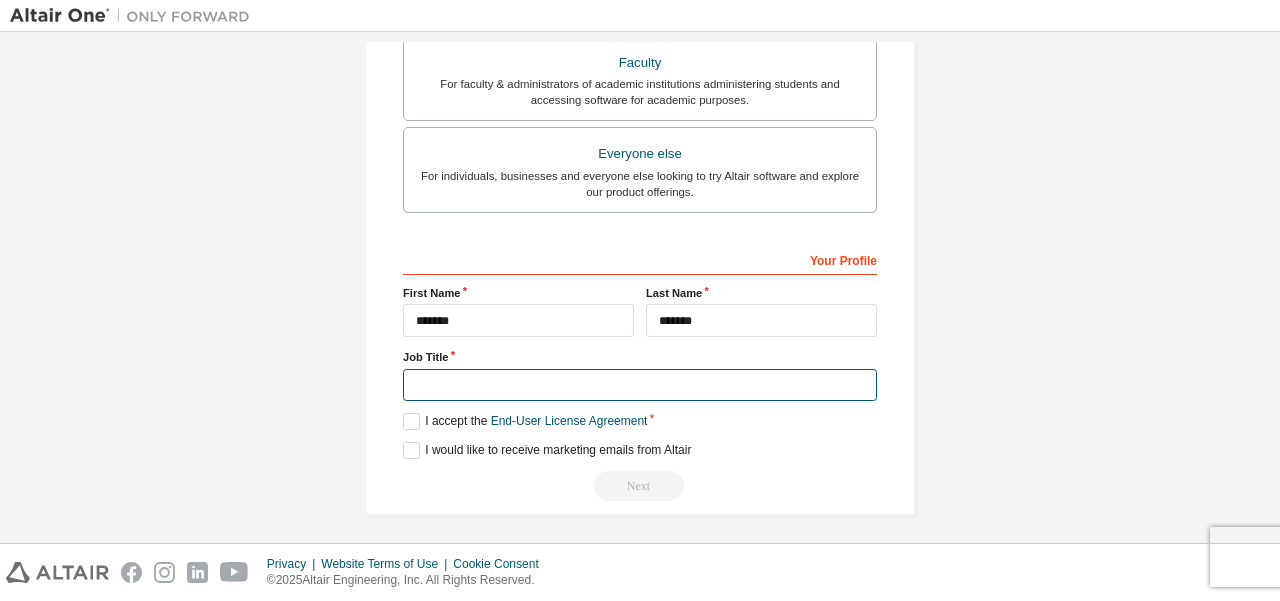 click at bounding box center [640, 385] 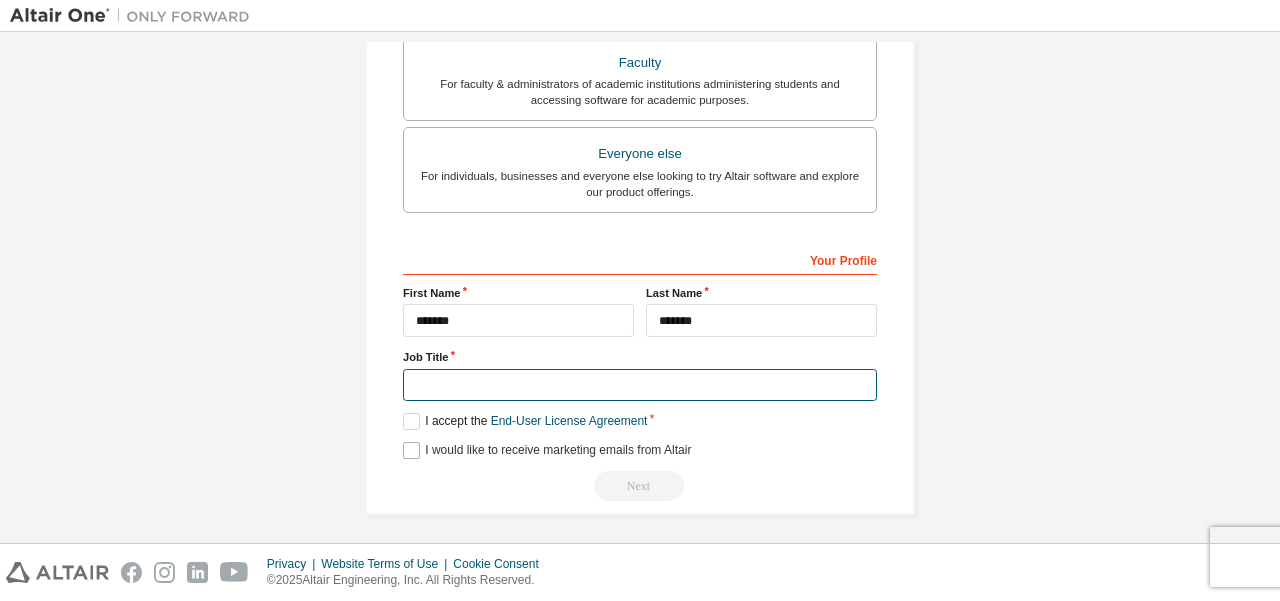 type on "*******" 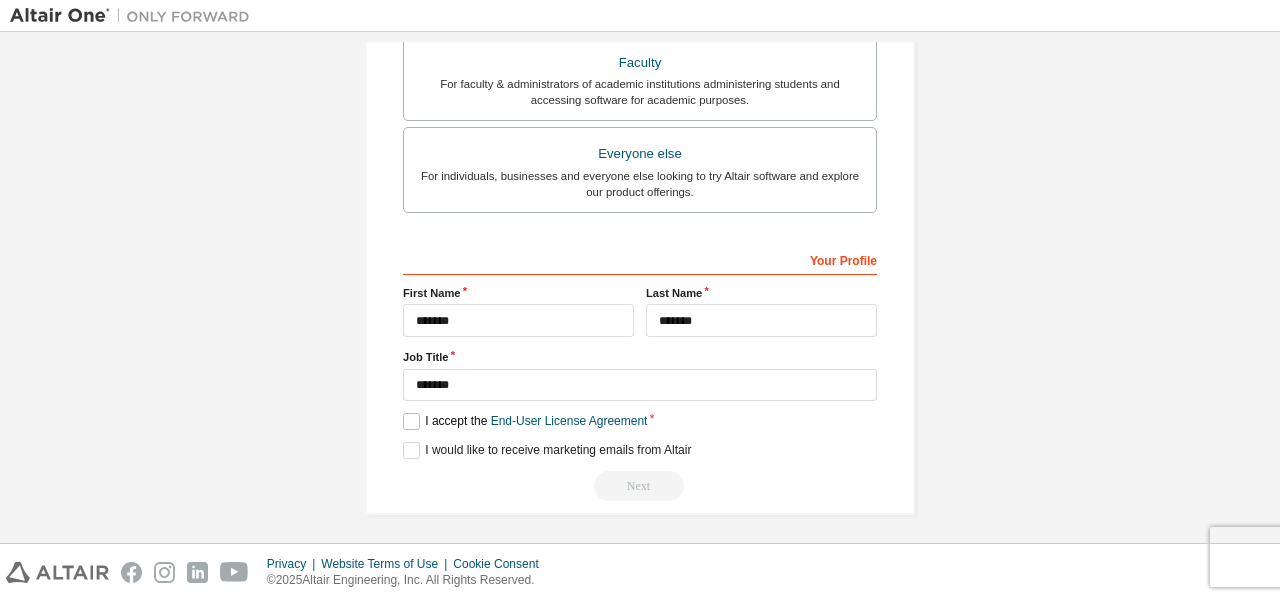 click on "I accept the    End-User License Agreement" at bounding box center [525, 421] 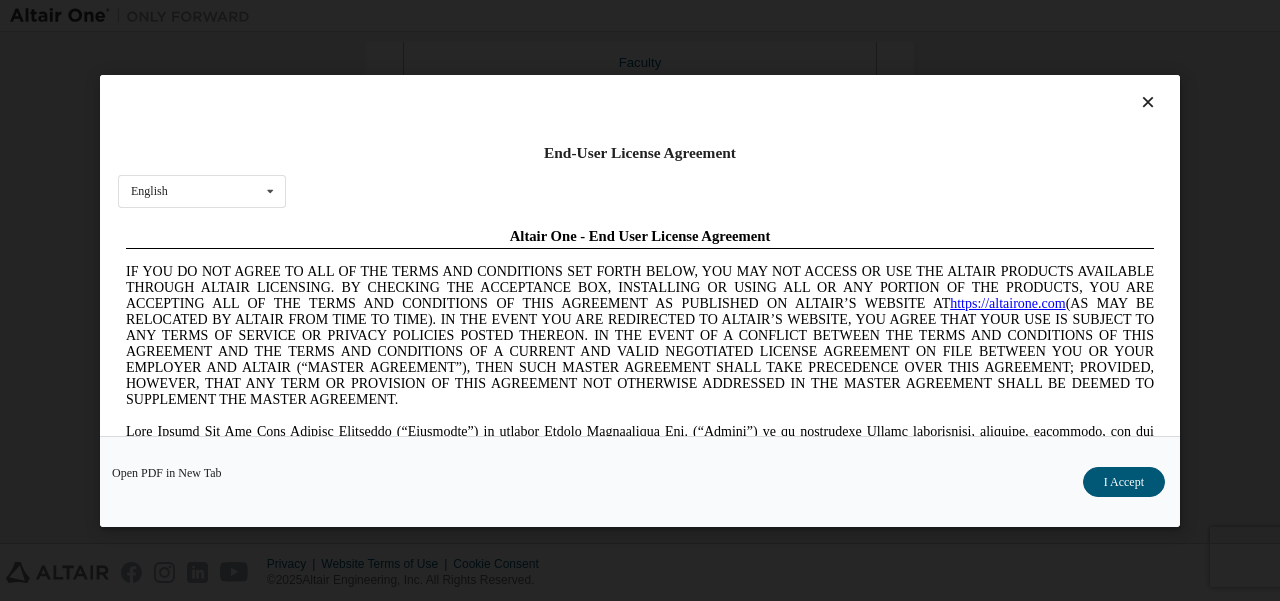 scroll, scrollTop: 0, scrollLeft: 0, axis: both 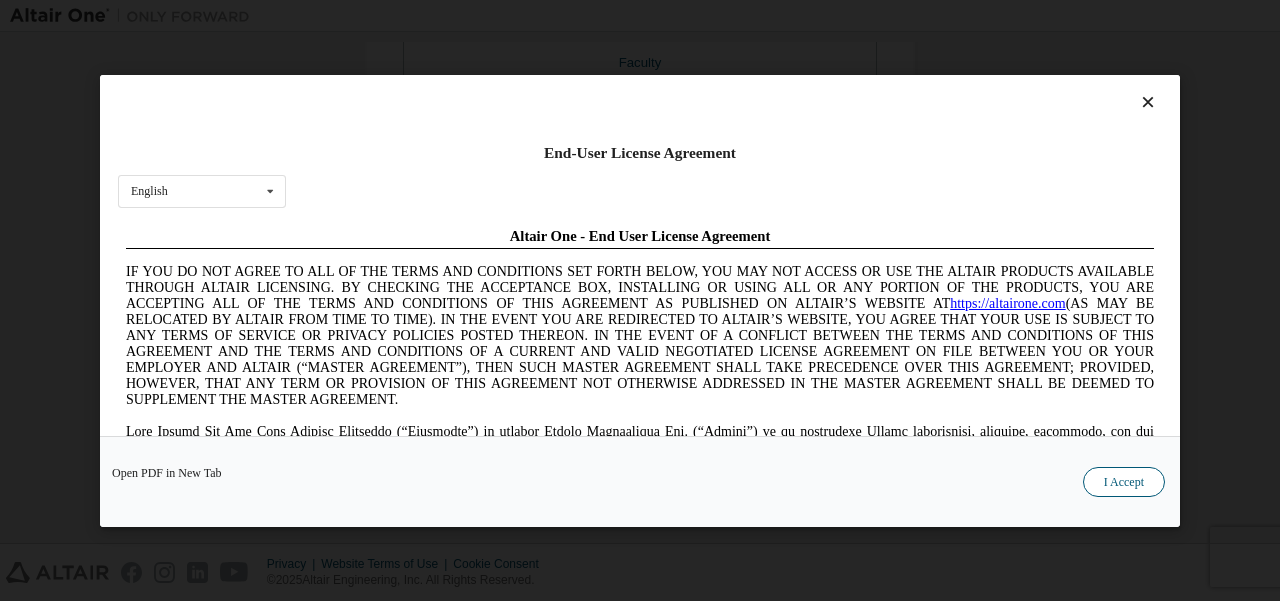 click on "I Accept" at bounding box center [1124, 481] 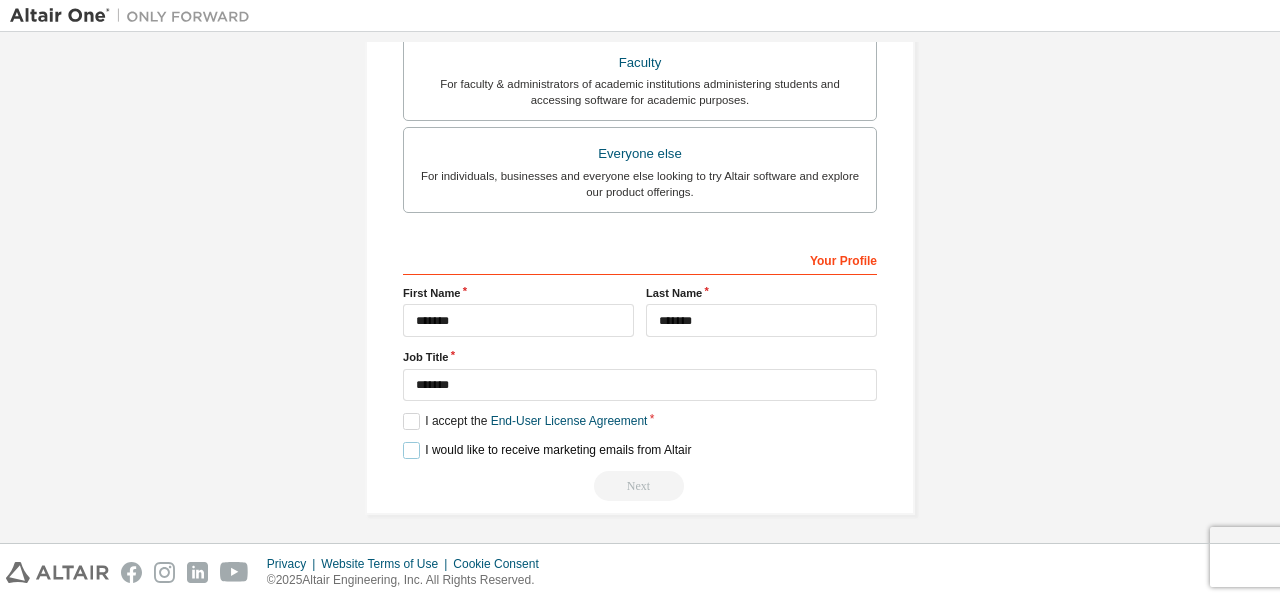 click on "I would like to receive marketing emails from Altair" at bounding box center (547, 450) 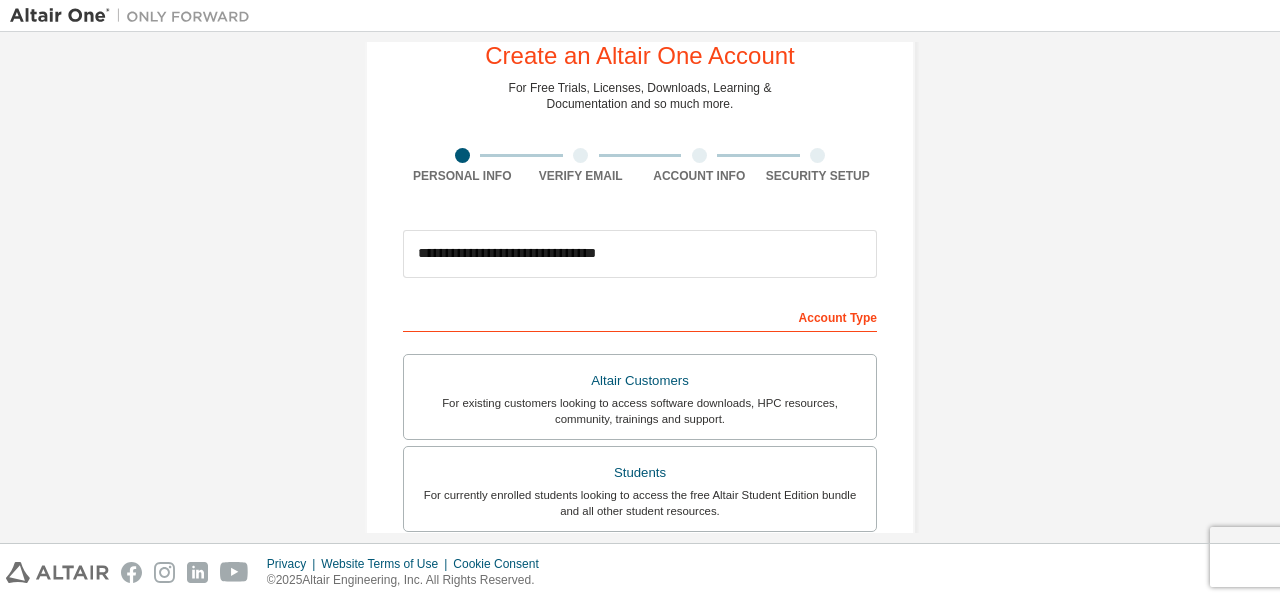 scroll, scrollTop: 0, scrollLeft: 0, axis: both 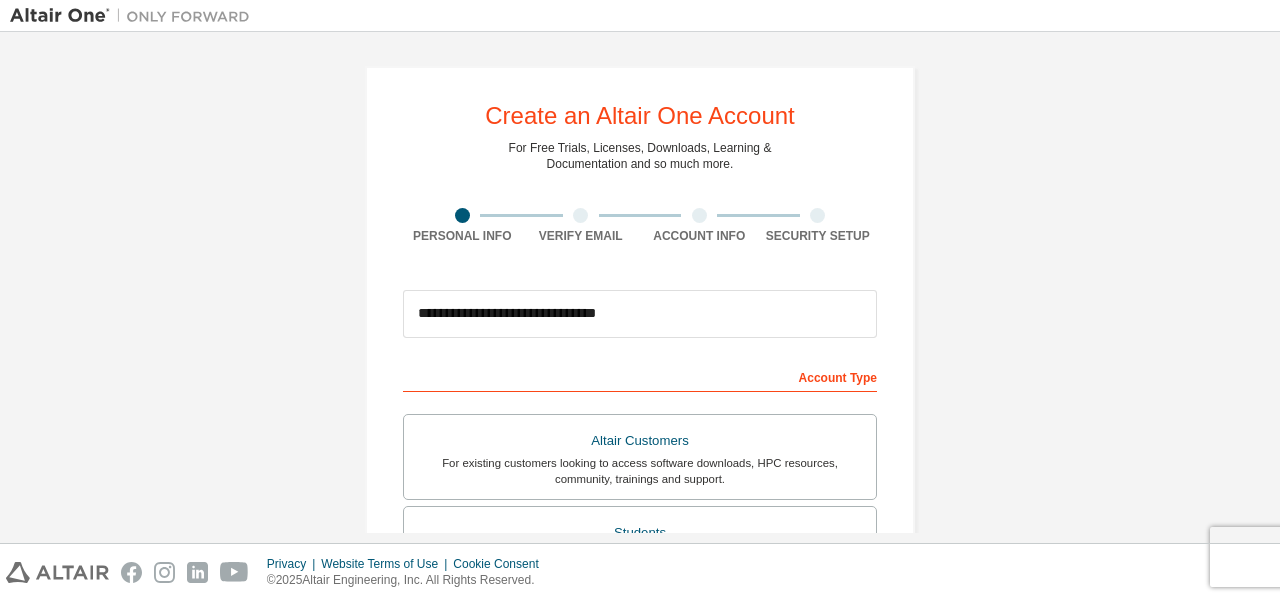 click on "Account Type" at bounding box center (640, 376) 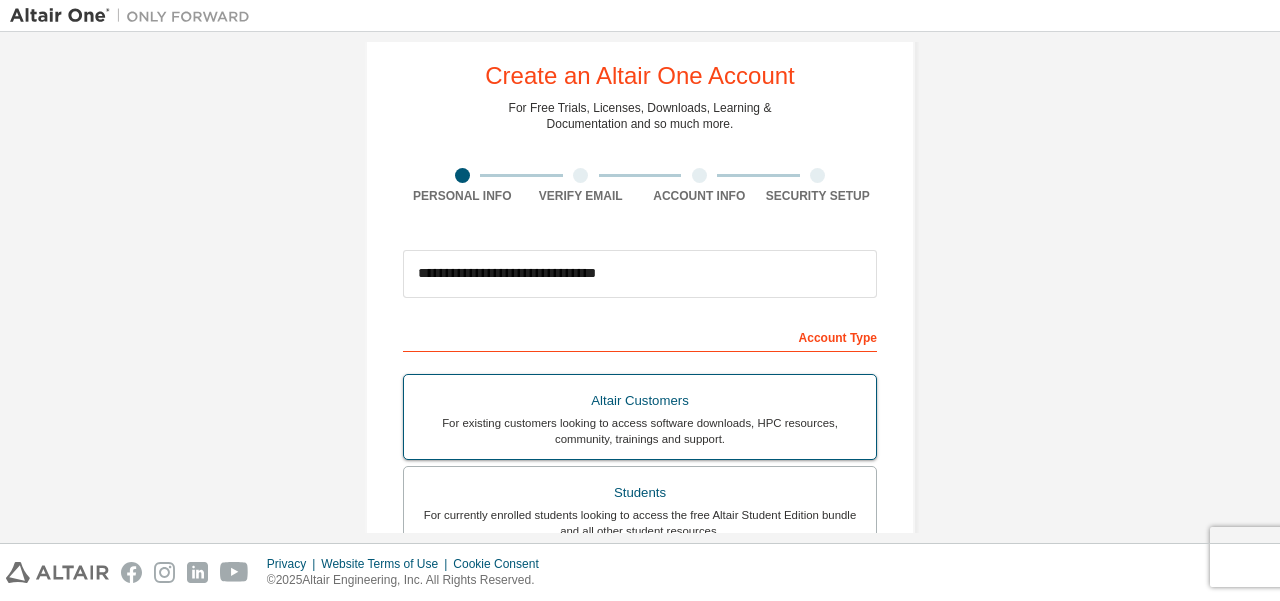 scroll, scrollTop: 100, scrollLeft: 0, axis: vertical 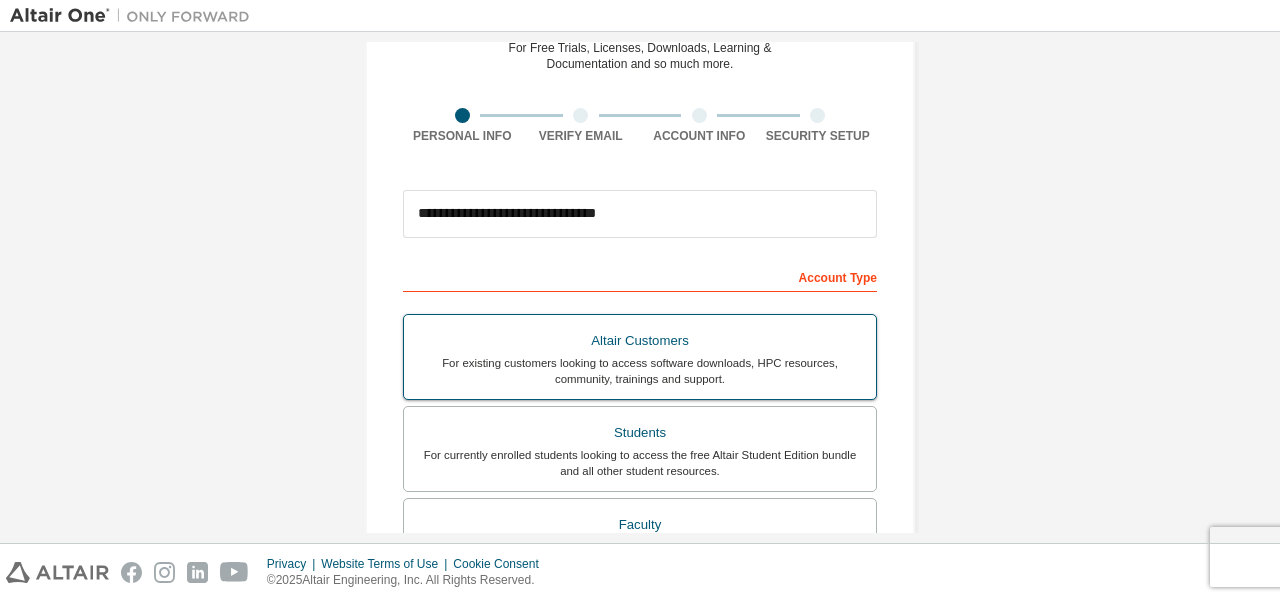 click on "For existing customers looking to access software downloads, HPC resources, community, trainings and support." at bounding box center [640, 371] 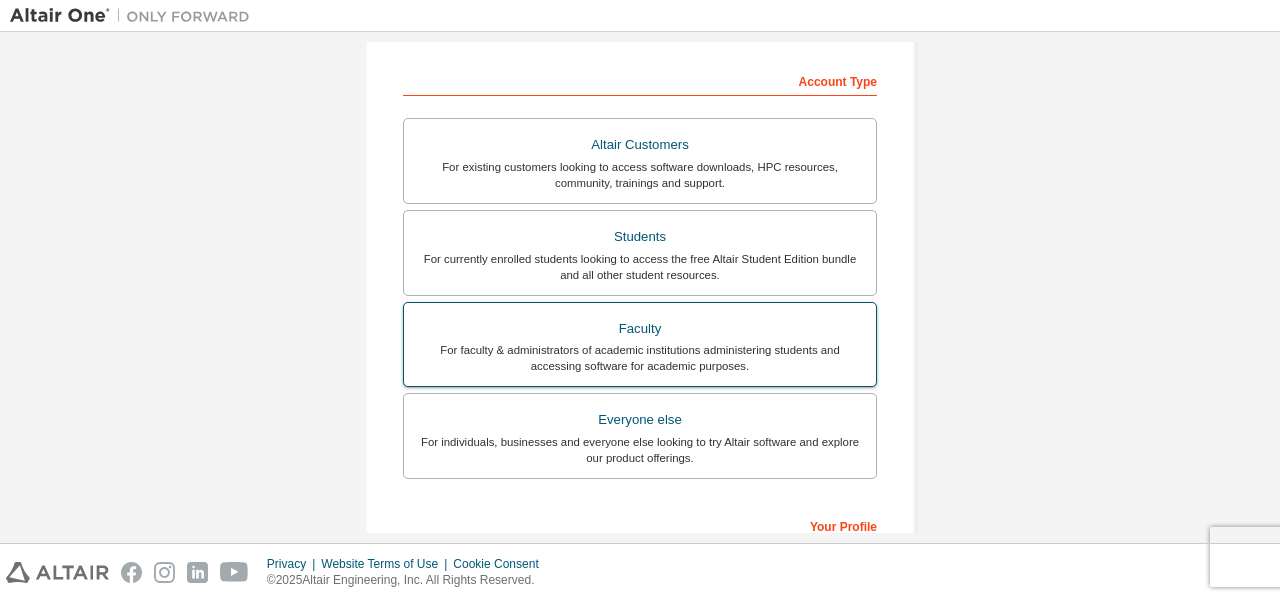 scroll, scrollTop: 300, scrollLeft: 0, axis: vertical 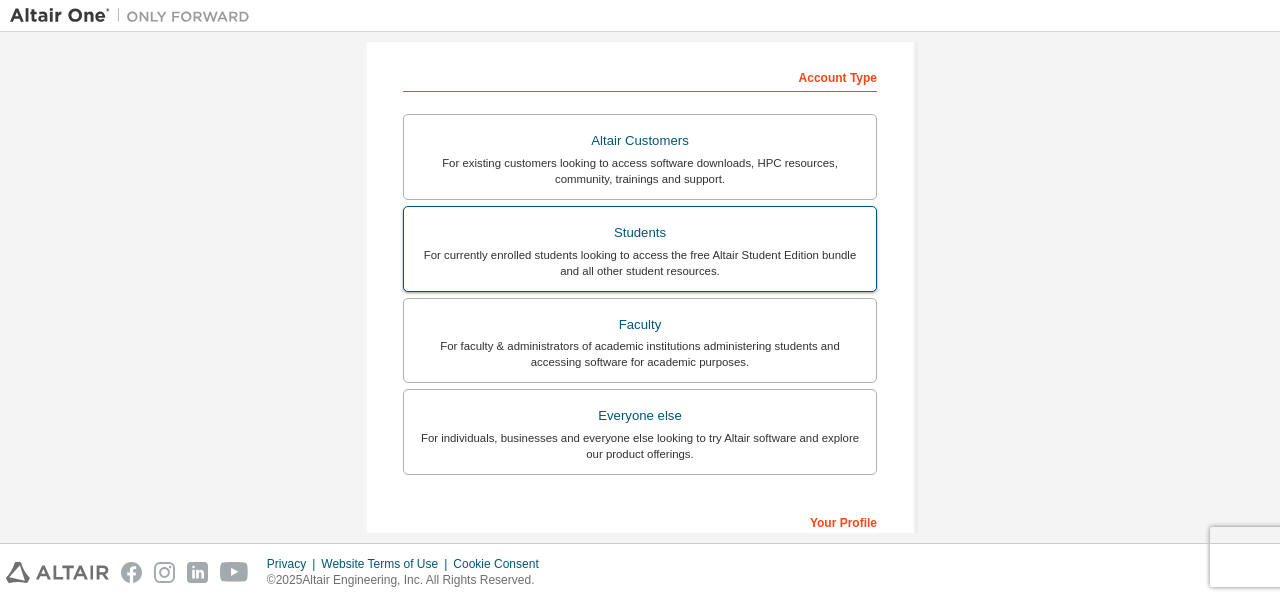 click on "For currently enrolled students looking to access the free Altair Student Edition bundle and all other student resources." at bounding box center [640, 263] 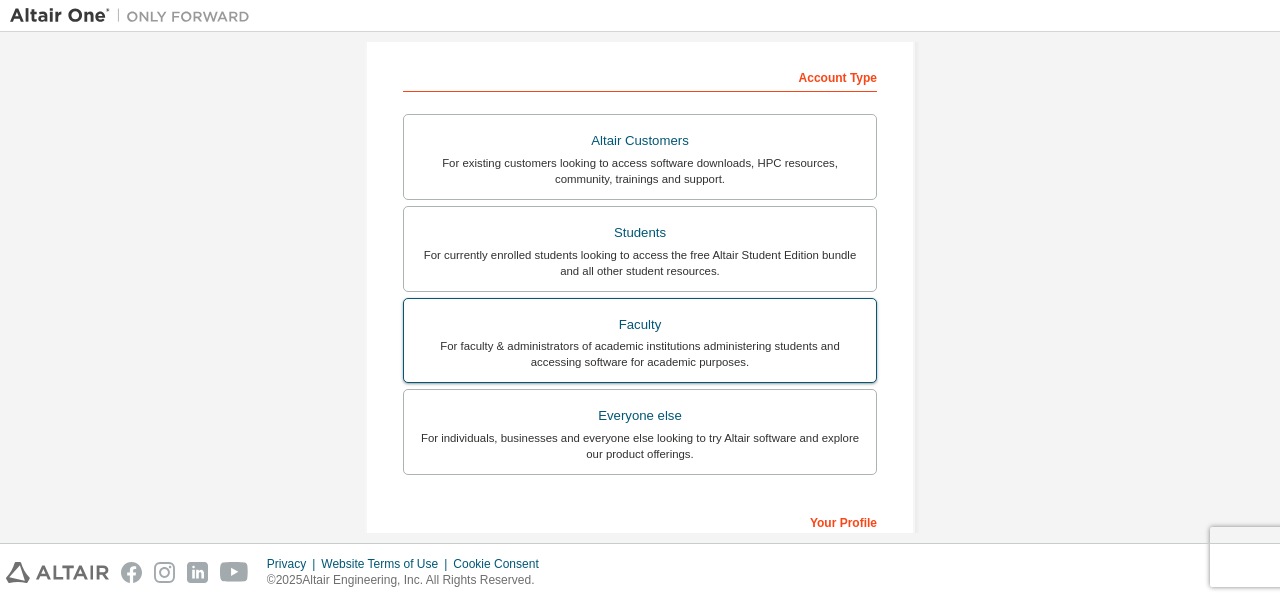 click on "Faculty" at bounding box center (640, 325) 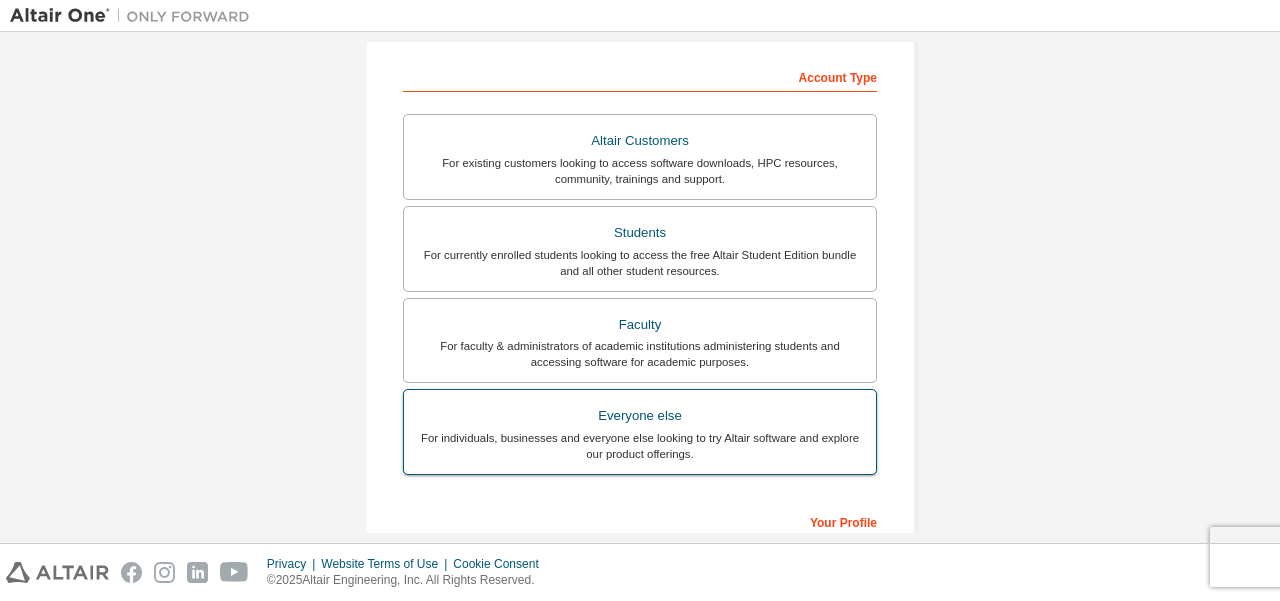 click on "Everyone else" at bounding box center [640, 416] 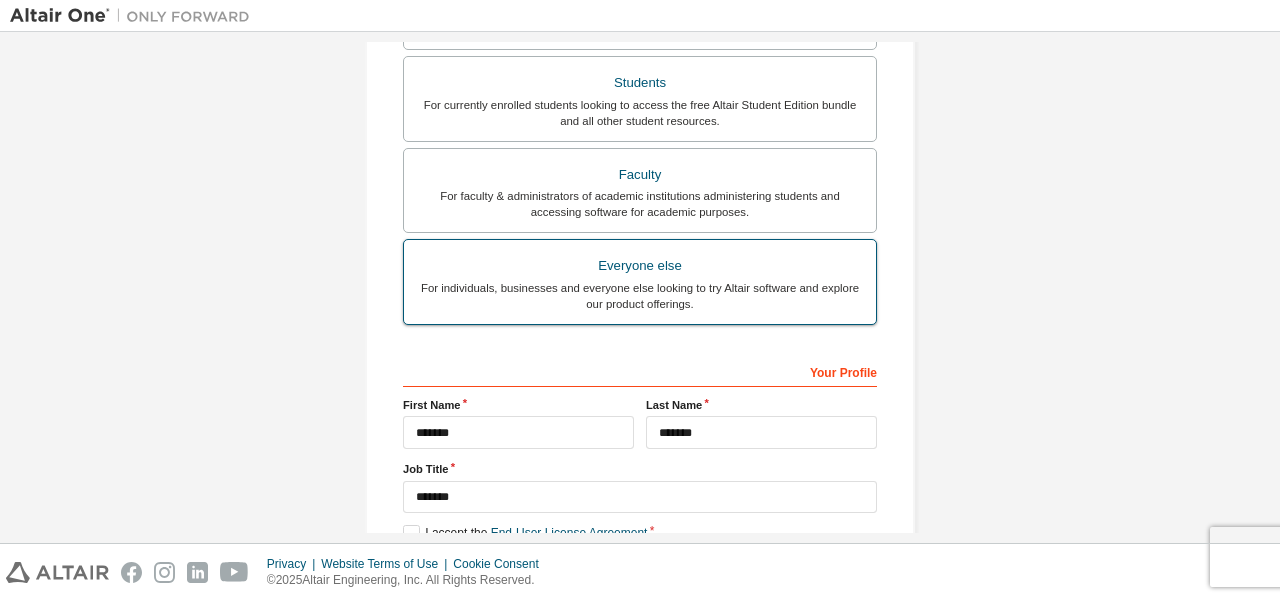 scroll, scrollTop: 562, scrollLeft: 0, axis: vertical 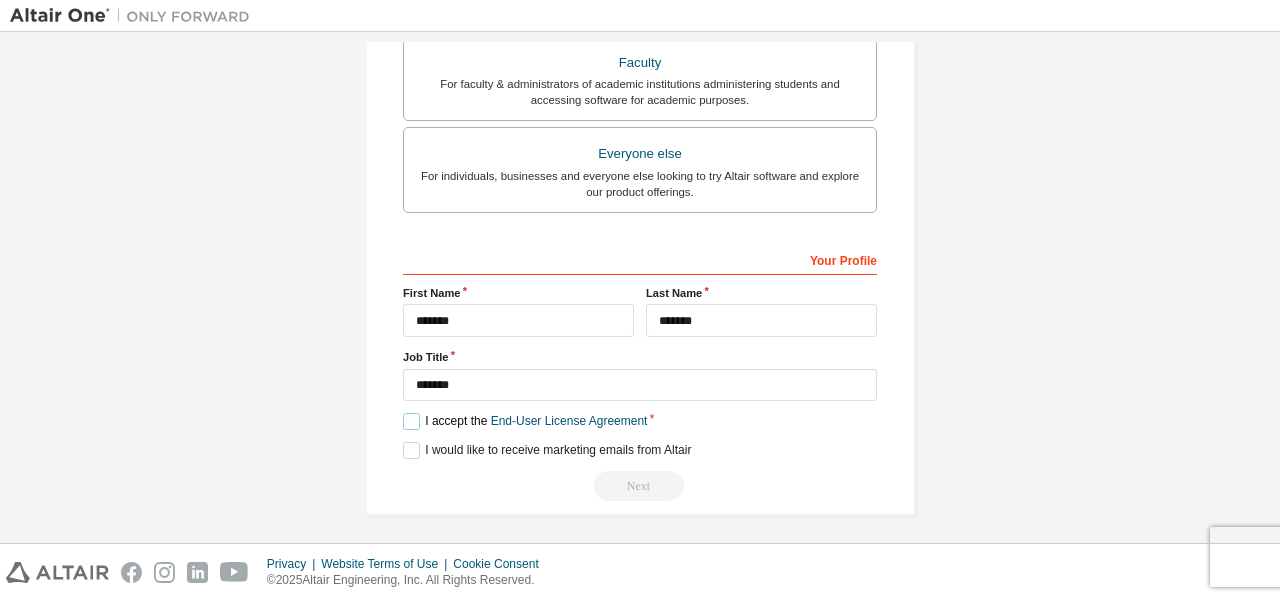 click on "I accept the    End-User License Agreement" at bounding box center (525, 421) 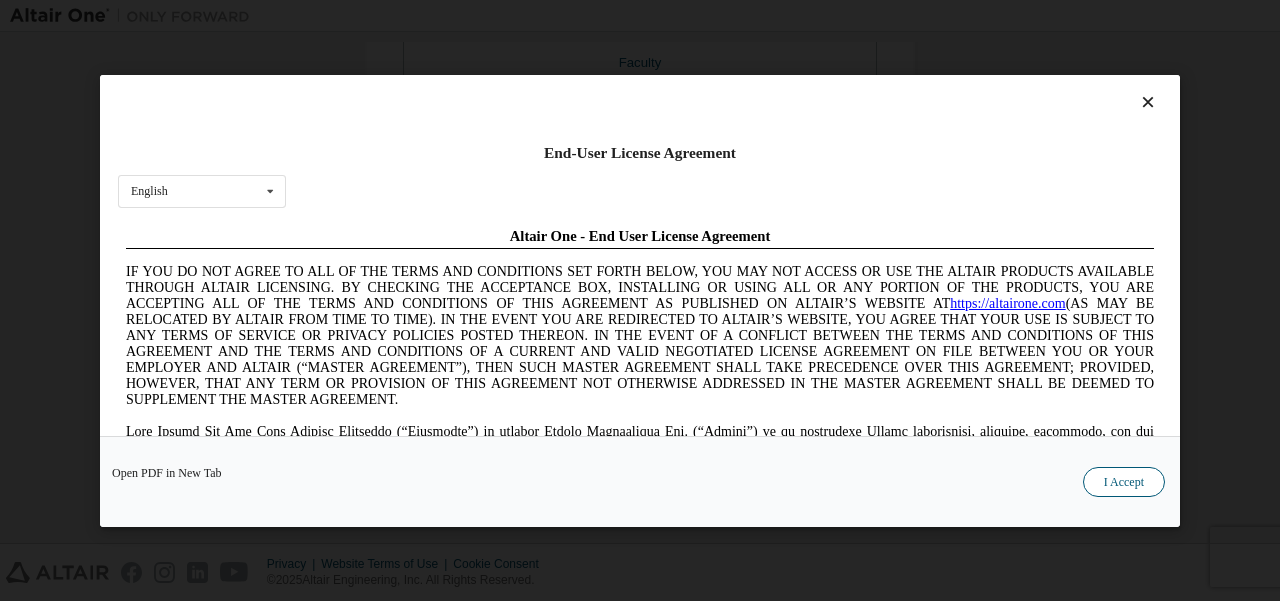 scroll, scrollTop: 0, scrollLeft: 0, axis: both 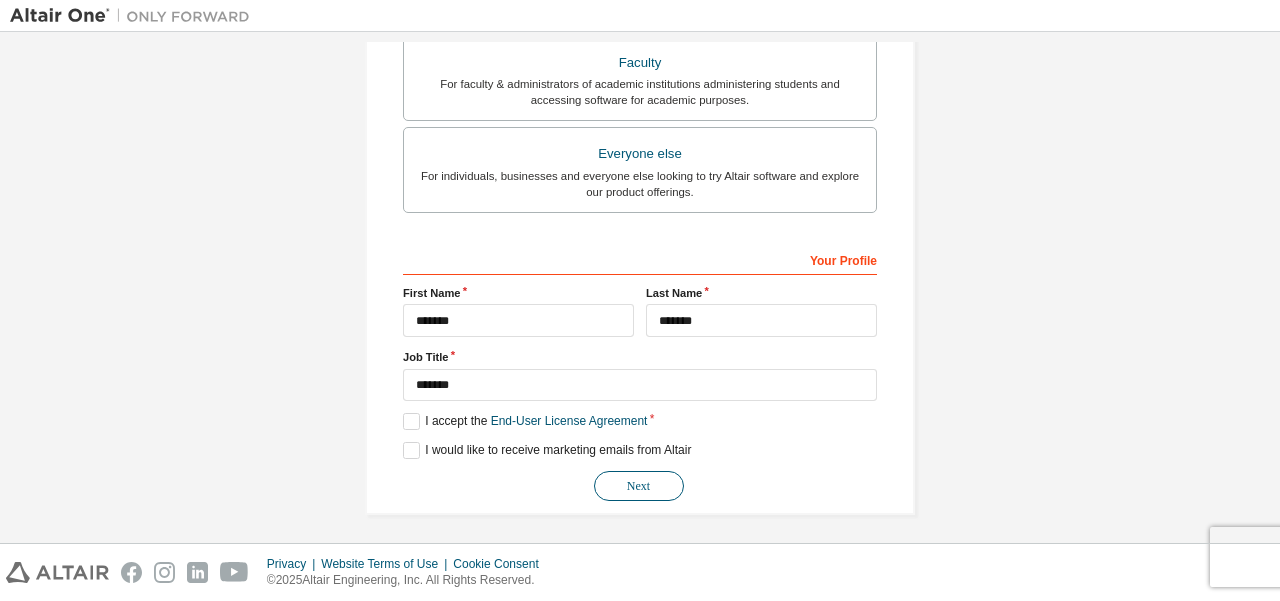 click on "Next" at bounding box center [639, 486] 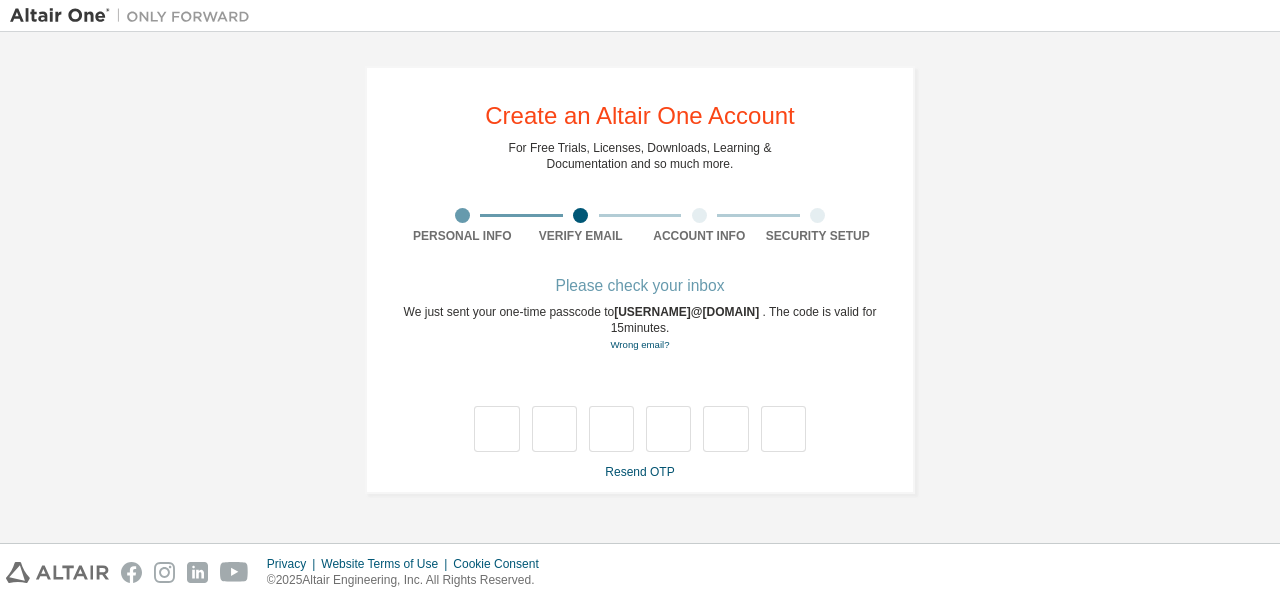 scroll, scrollTop: 0, scrollLeft: 0, axis: both 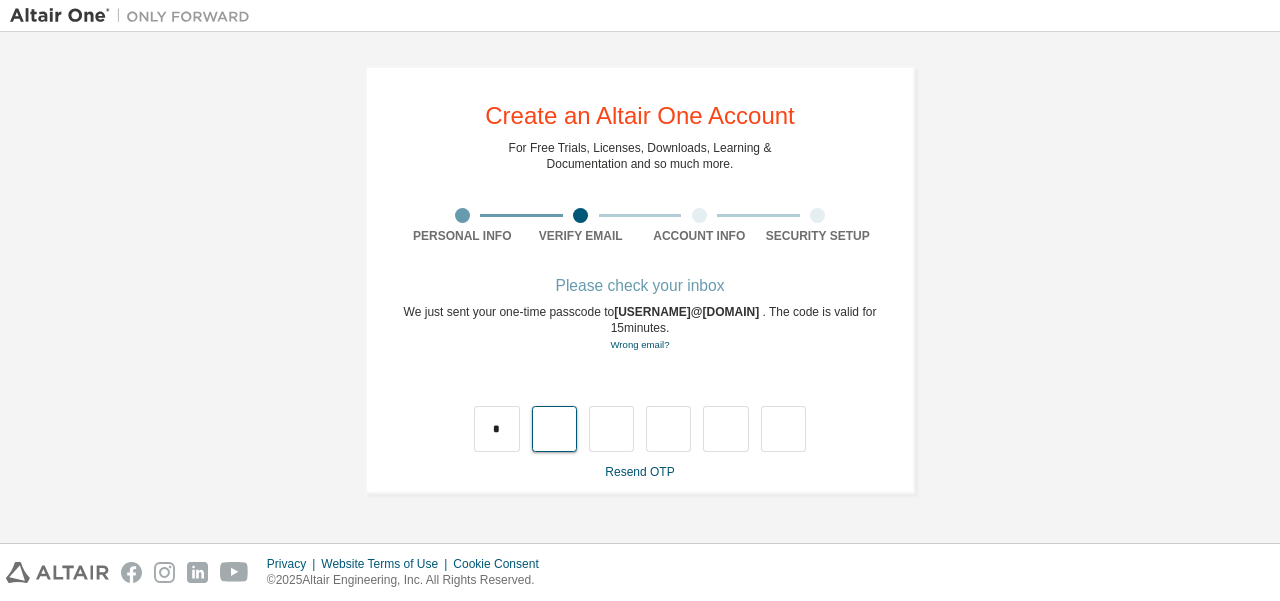 type on "*" 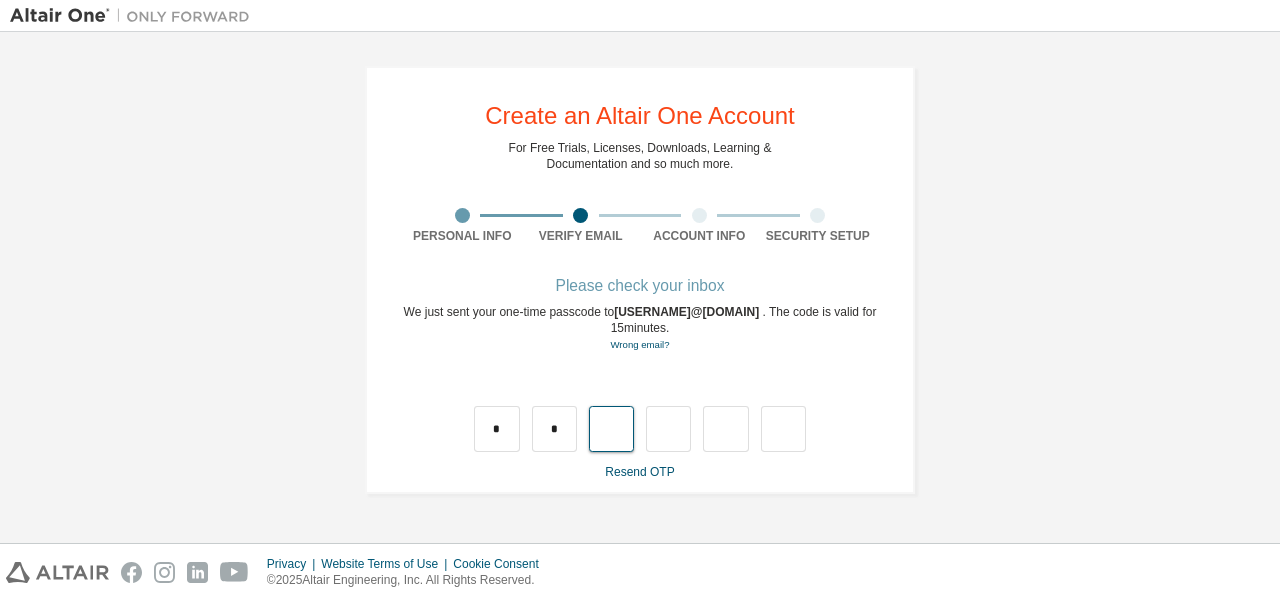 type on "*" 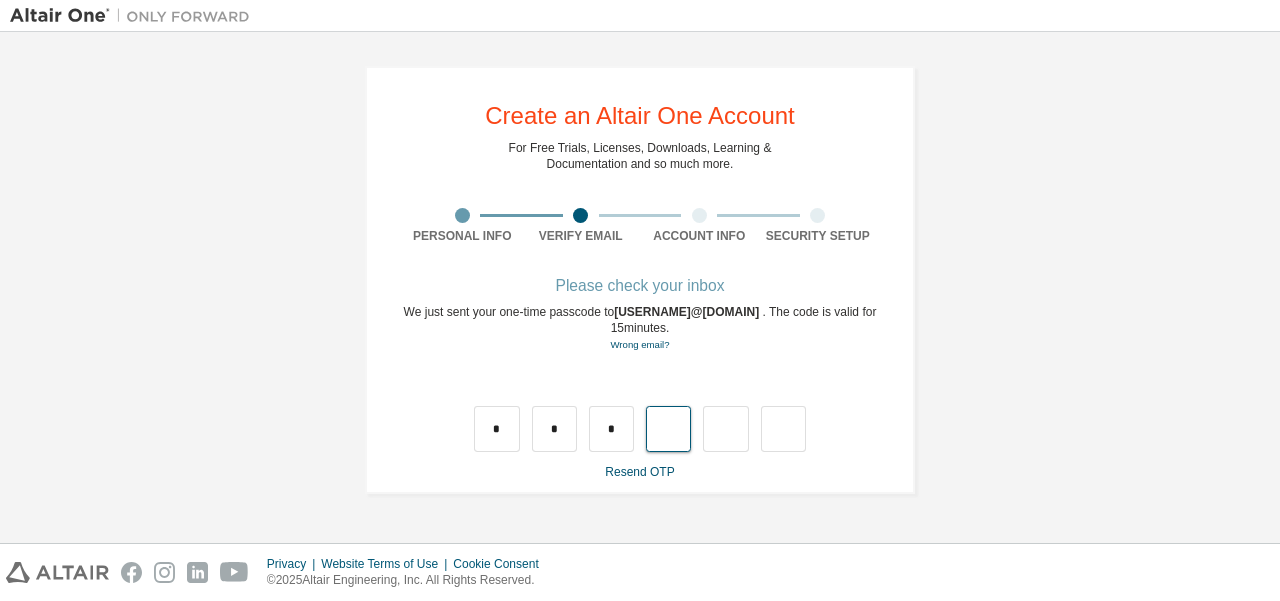 type on "*" 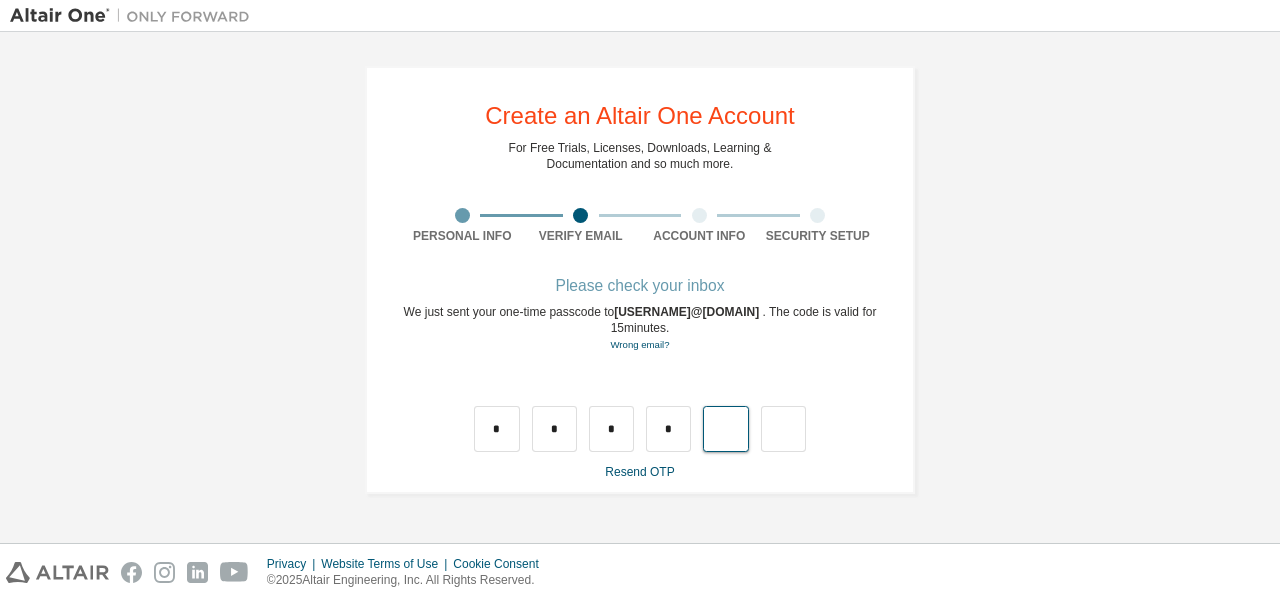 type on "*" 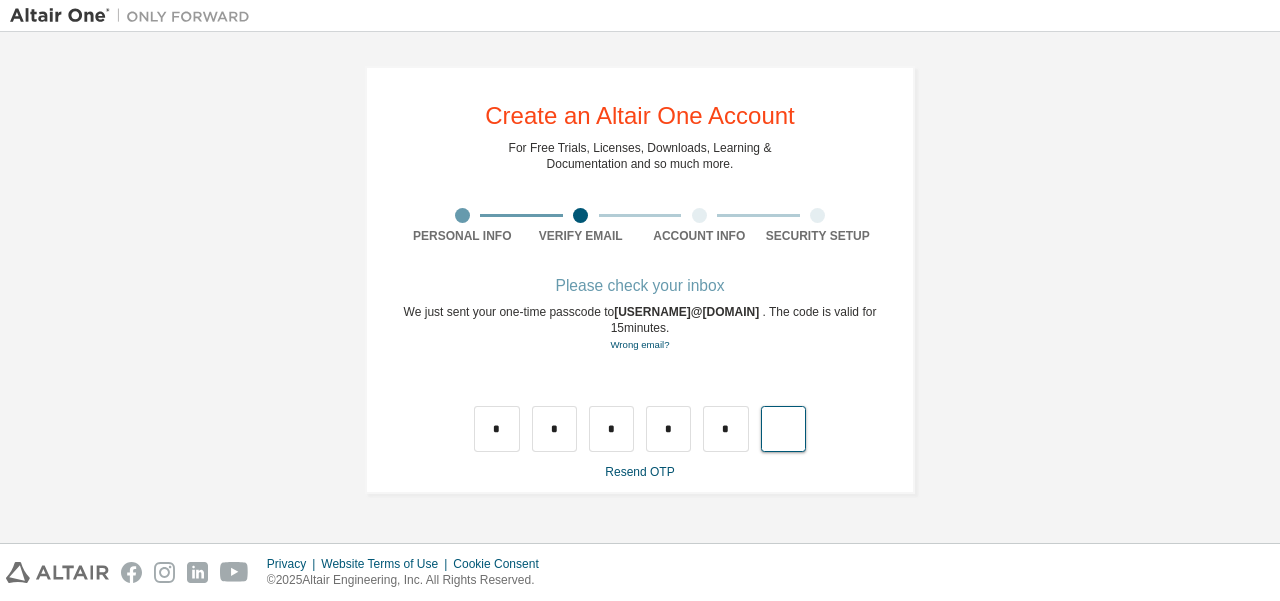 type on "*" 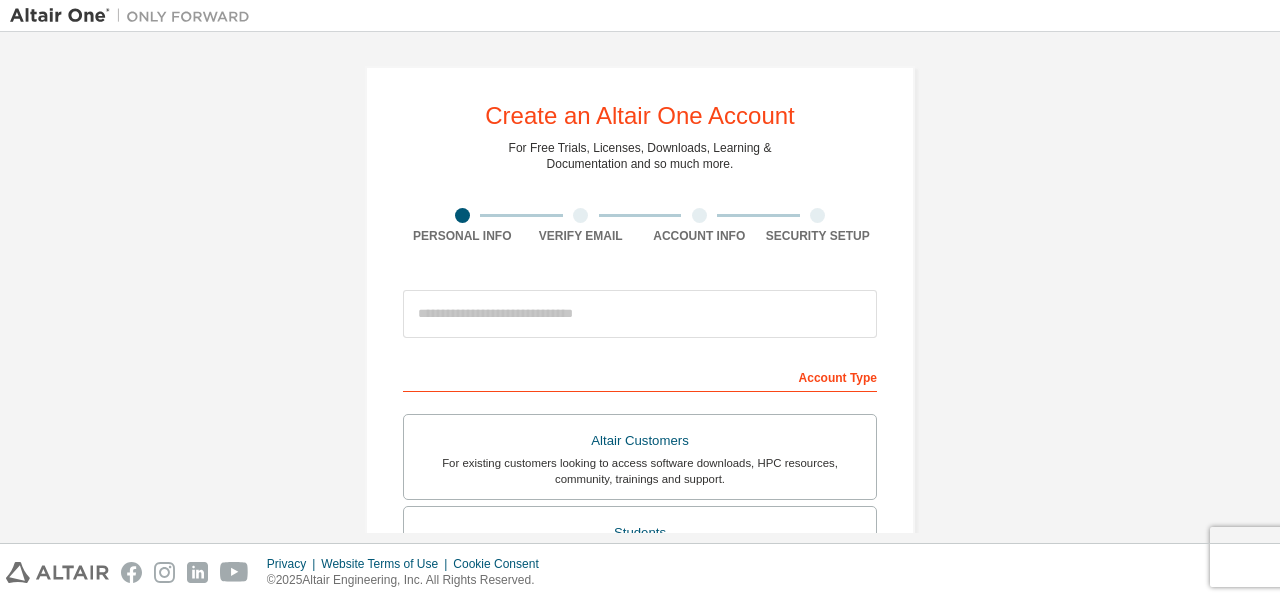 scroll, scrollTop: 0, scrollLeft: 0, axis: both 